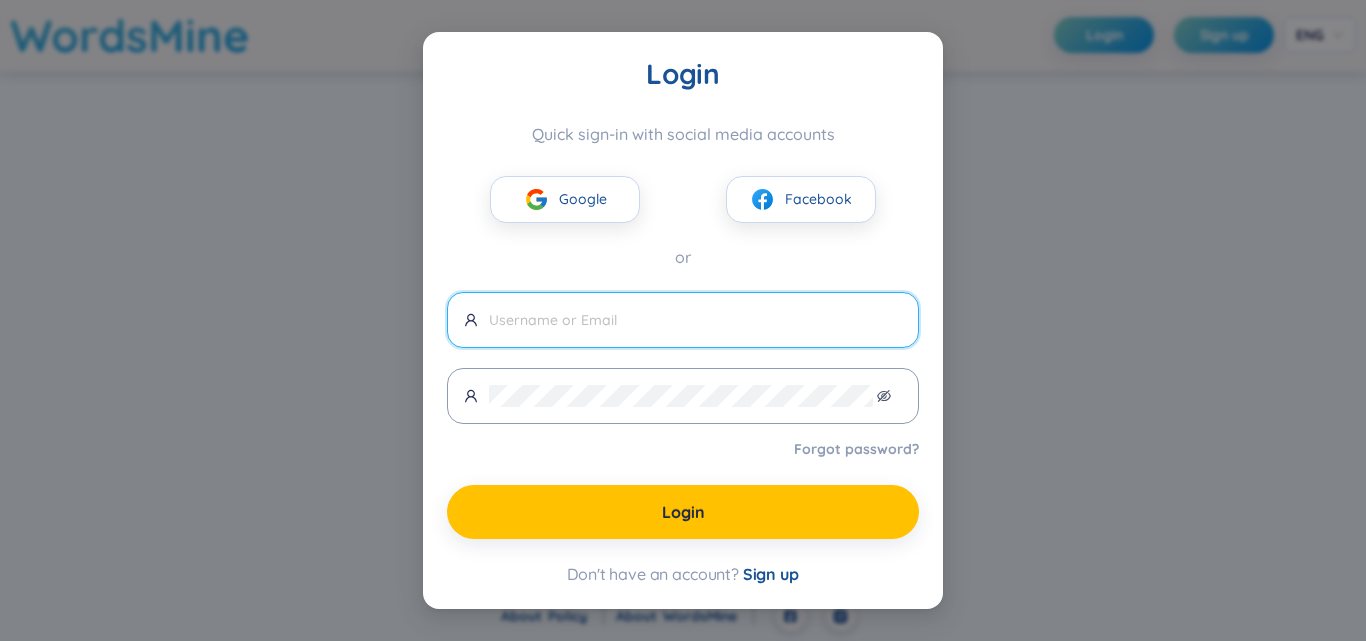 scroll, scrollTop: 0, scrollLeft: 0, axis: both 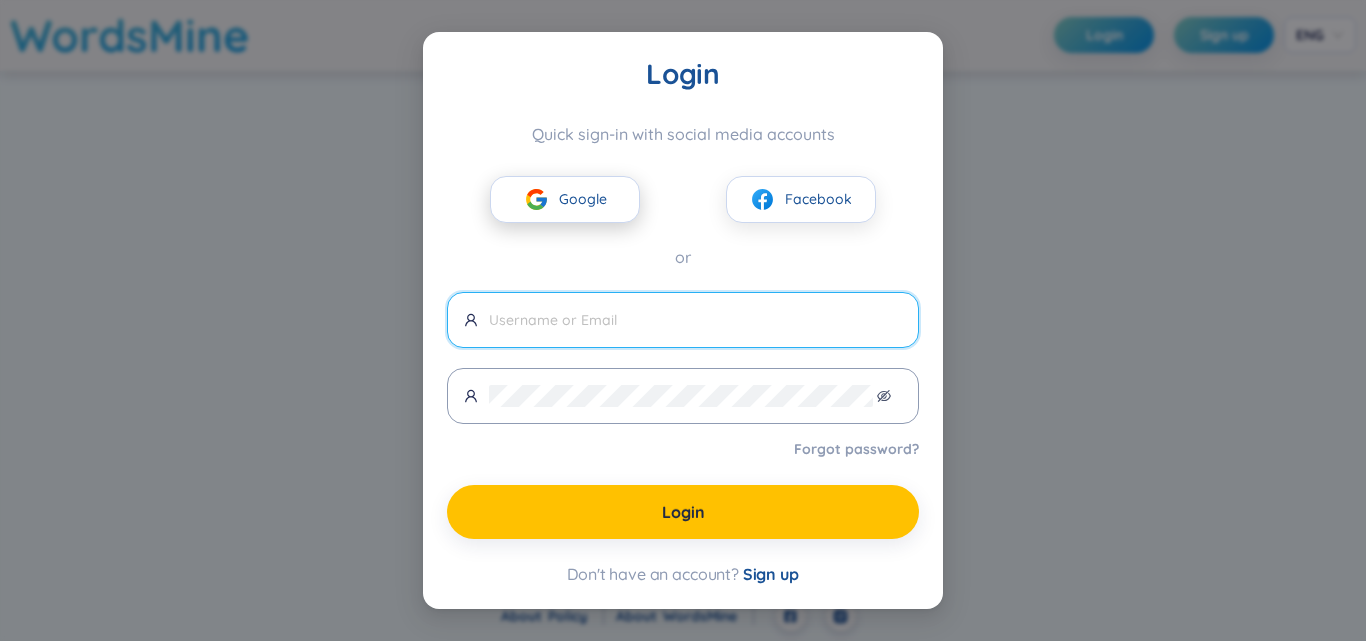 click on "Google" at bounding box center [565, 199] 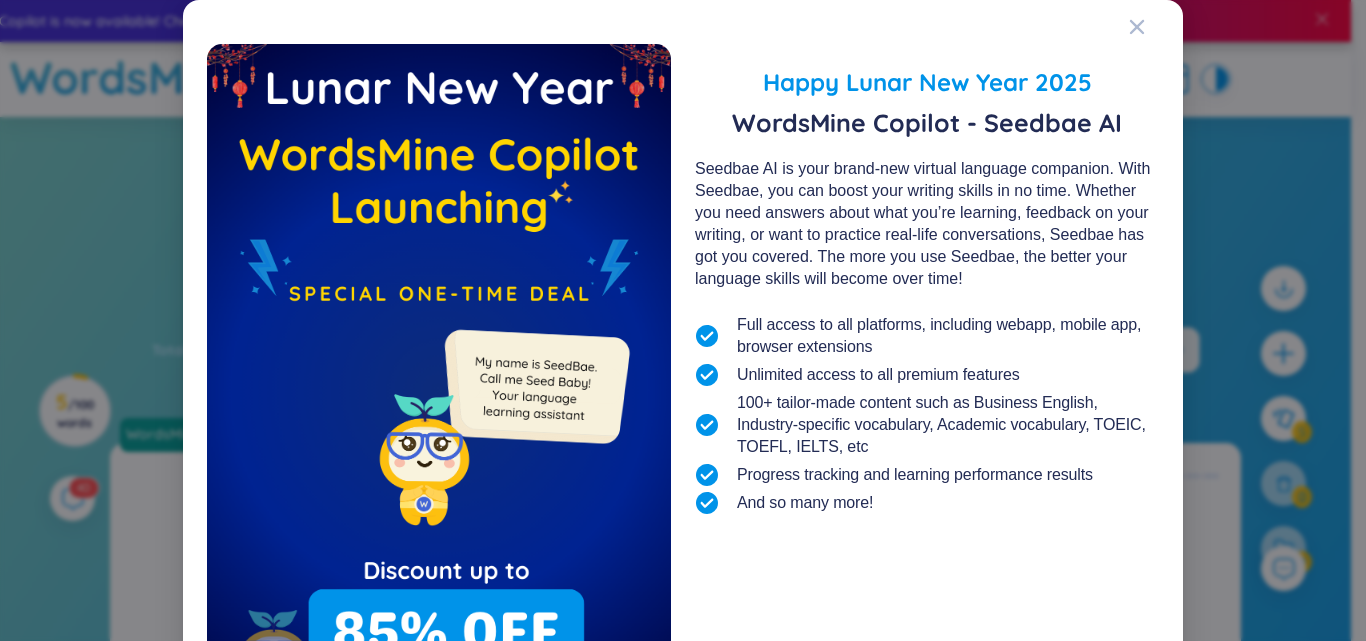 click on "Happy Lunar New Year 2025 WordsMine Copilot - Seedbae AI Seedbae AI is your brand-new virtual language companion. With Seedbae, you can boost your writing skills in no time. Whether you need answers about what you’re learning, feedback on your writing, or want to practice real-life conversations, Seedbae has got you covered. The more you use Seedbae, the better your language skills will become over time! Full access to all platforms, including webapp, mobile app, browser extensions Unlimited access to all premium features 100+ tailor-made content such as Business English, Industry-specific vocabulary, Academic vocabulary, TOEIC, TOEFL, IELTS, etc Progress tracking and learning performance results And so many more! Upgrade and Make SeedBae Happy Remind me later" at bounding box center [683, 401] 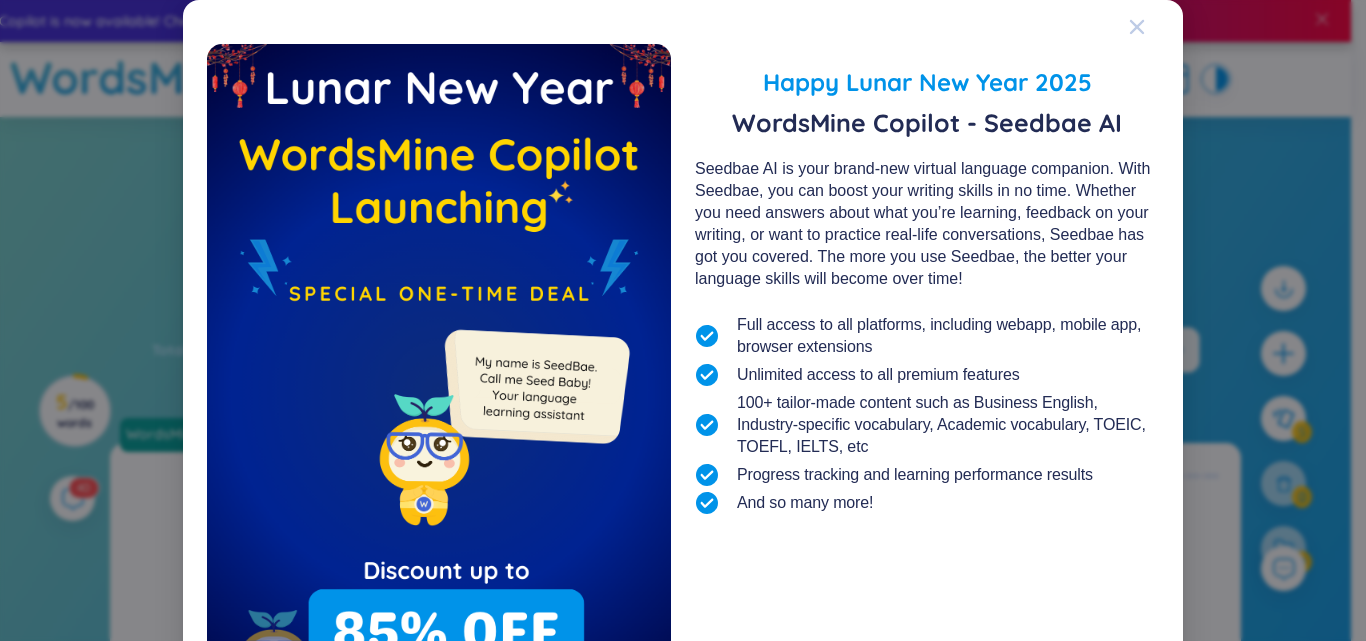 click at bounding box center (1137, 27) 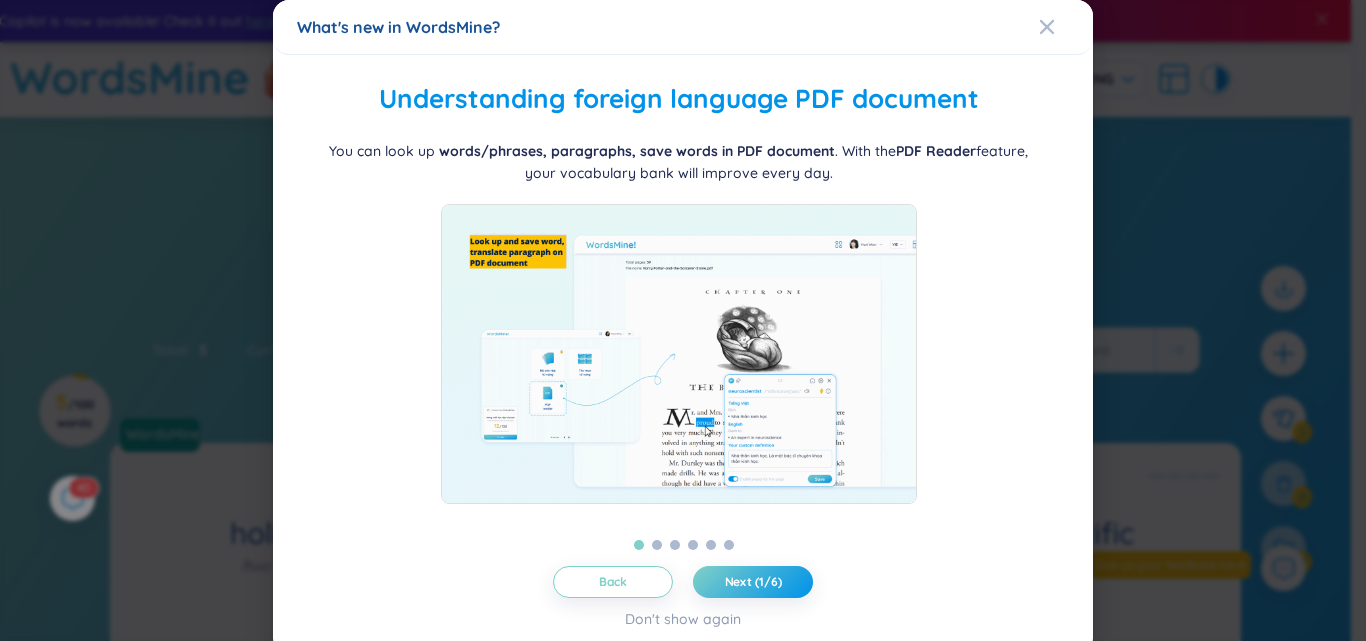 click at bounding box center (679, 354) 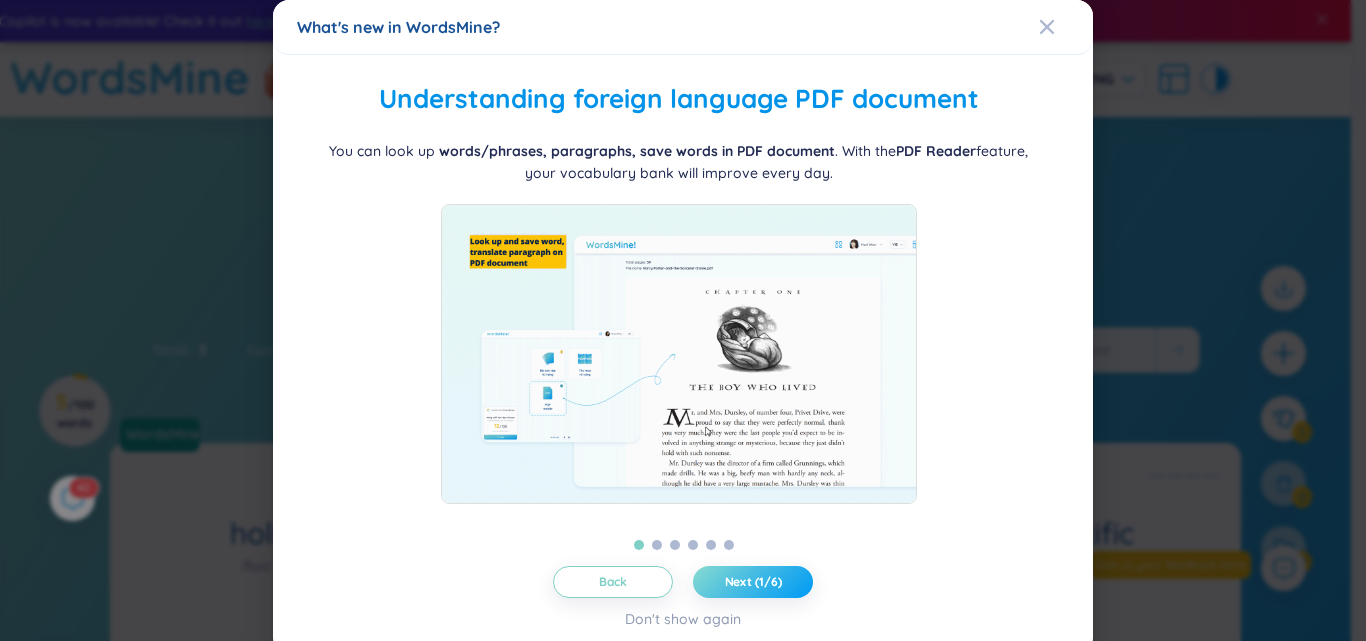 click on "Next (1/6)" at bounding box center (753, 582) 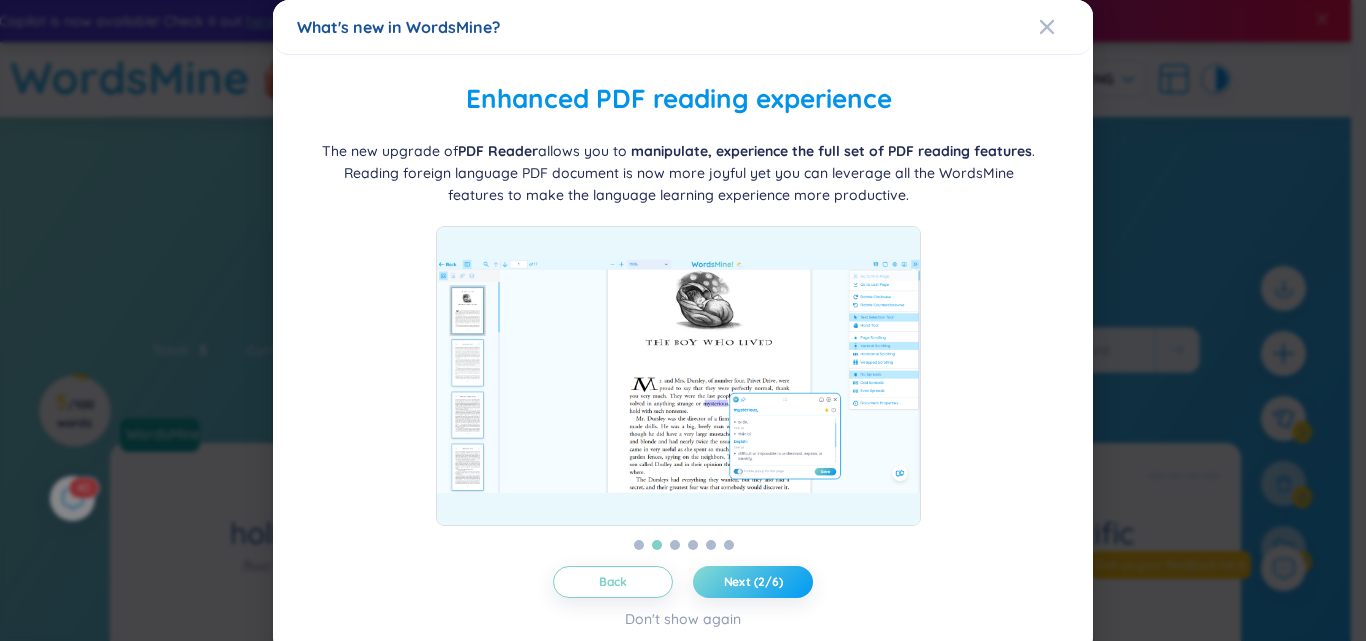drag, startPoint x: 776, startPoint y: 576, endPoint x: 792, endPoint y: 587, distance: 19.416489 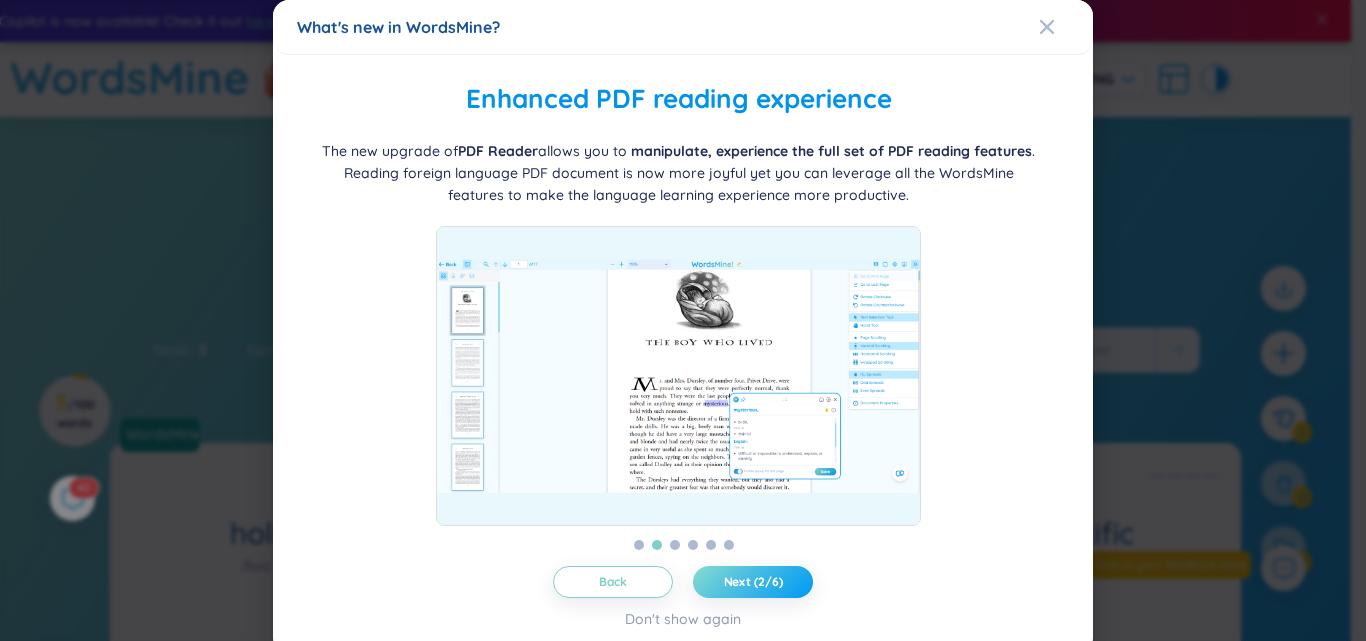 click on "Back Next (2/6) Don't show again" at bounding box center (683, 598) 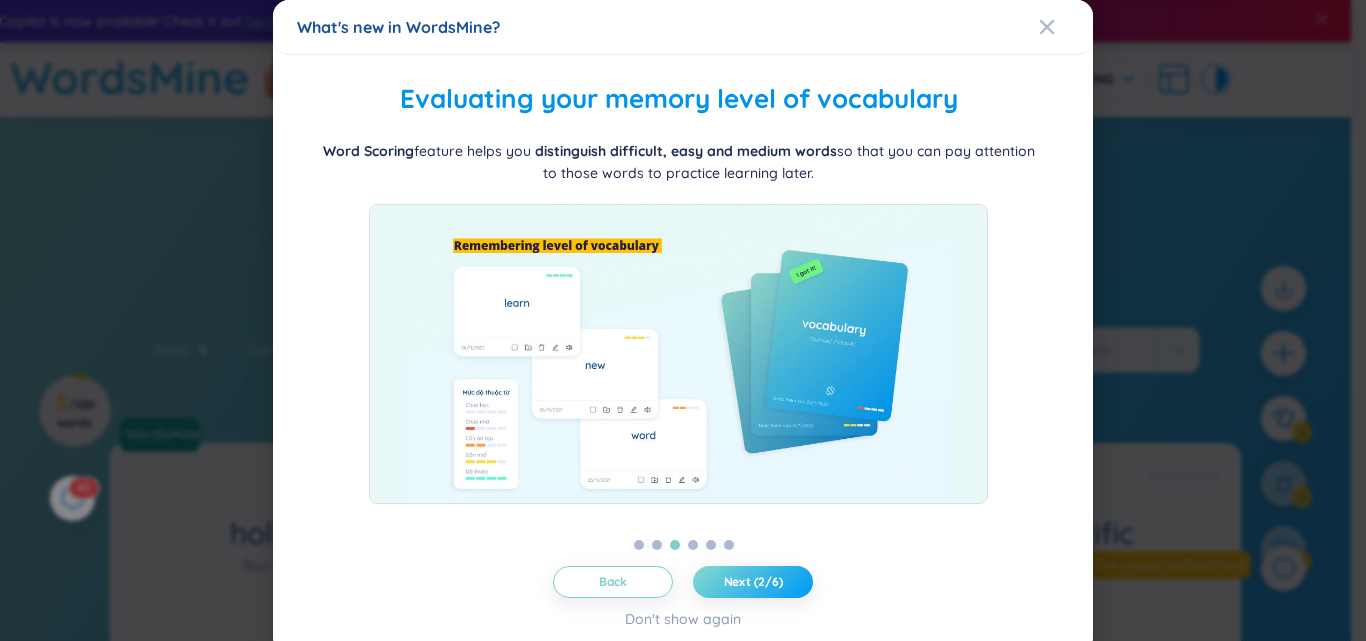 click on "Next (2/6)" at bounding box center (753, 582) 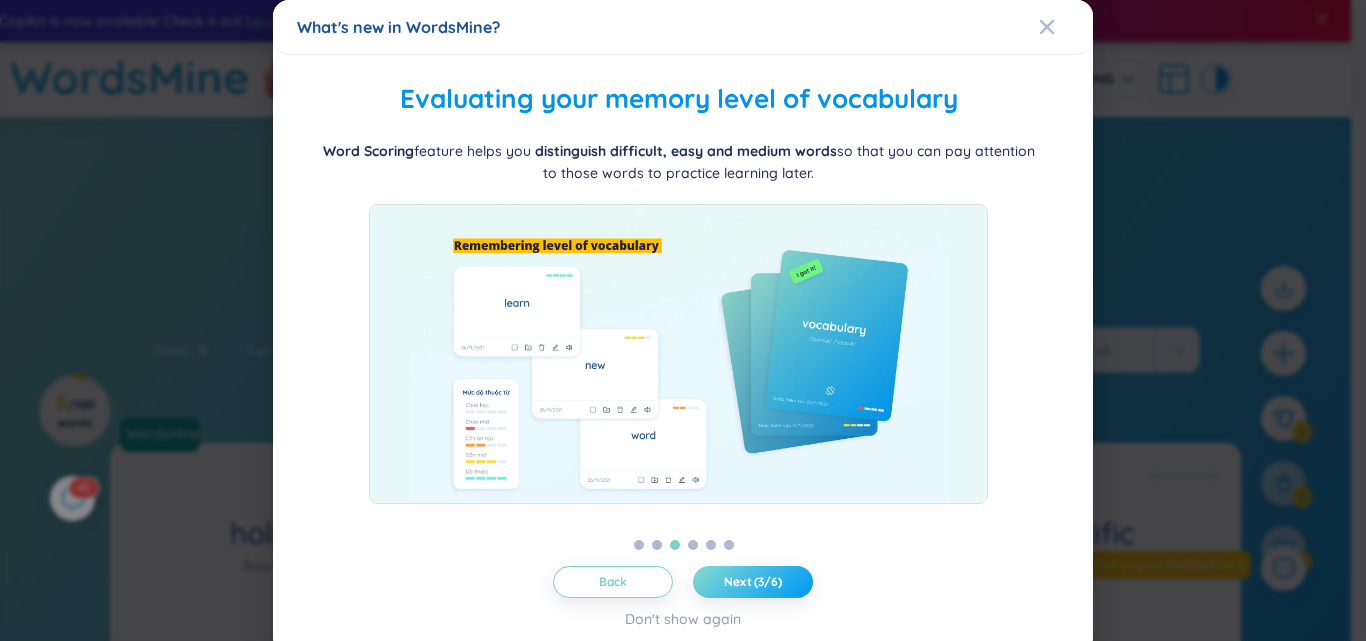 click on "Next (3/6)" at bounding box center [753, 582] 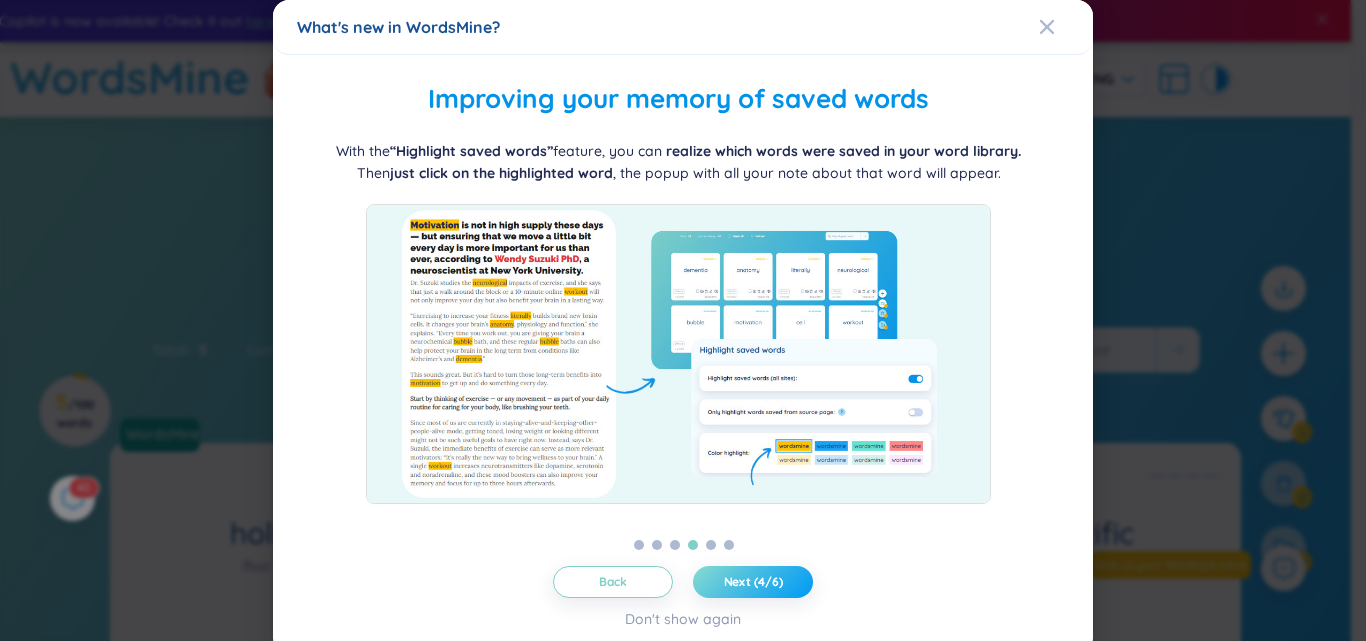 click on "Next (4/6)" at bounding box center [753, 582] 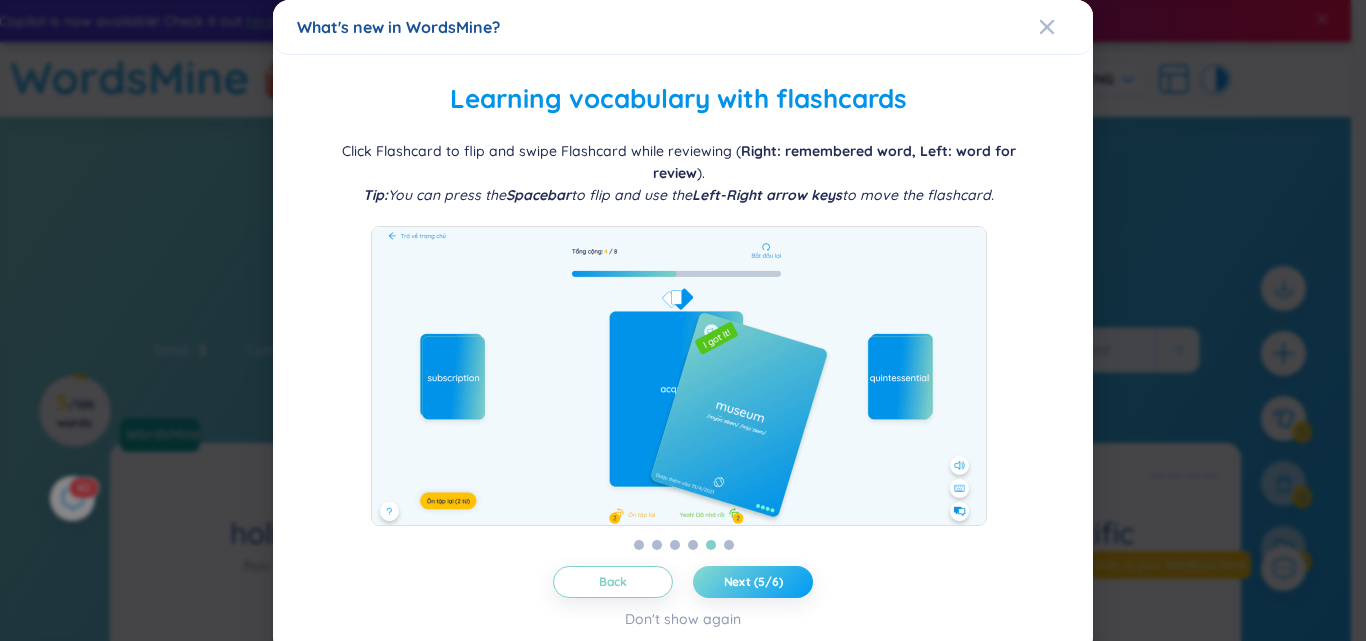 click on "Next (5/6)" at bounding box center (753, 582) 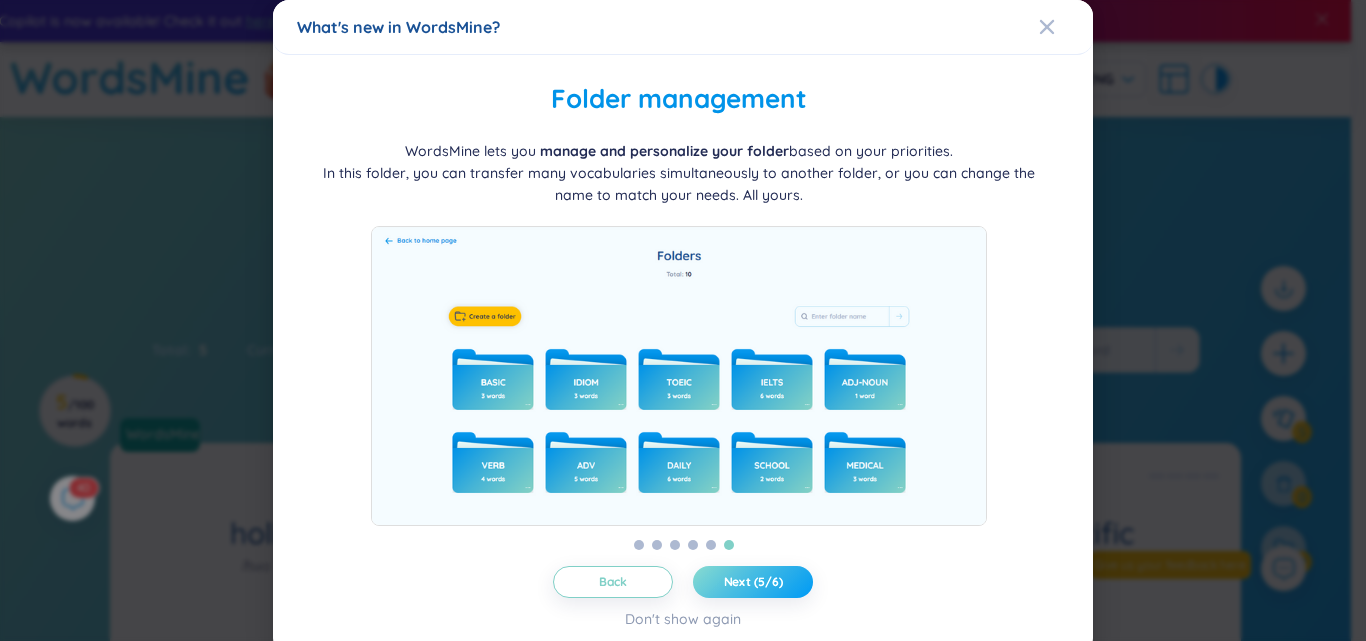 click on "Next (5/6)" at bounding box center (753, 582) 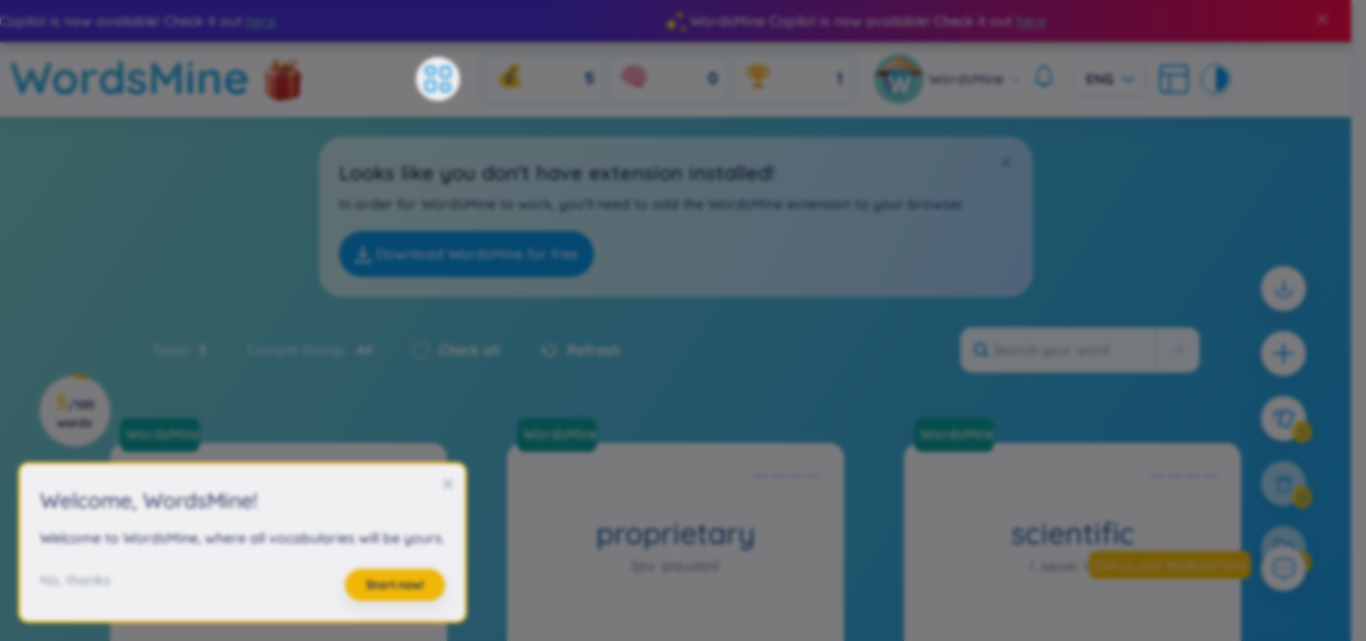 click on "WordsMine Copilot is now available! Check it out  here  WordsMine Copilot is now available! Check it out  here  WordsMine Copilot is now available! Check it out  here  WordsMine Copilot is now available! Check it out  here  WordsMine 5 0 1 WordsMine ENG Sort Alphabet Ascending Alphabet Descending Time-based Ascending Time-based Descending Group All Today This week Difficult word Folders Word level New Hard Medium Easy Super easy Density Eco Roomy Cozy Preferences Flip Paging Show Source Show group name Looks like you don't have extension installed! In order for WordsMine to work, you'll need to add the WordsMine extension to your browser.   Download WordsMine for free Total :       5 Current Group :     All Check all   Refresh WordsMine holistic /həʊˈlɪstɪk/ Toàn diện
Eg: The holistic approach to healthcare takes into account the physical, mental, and emotional well-being of an individual. Difficult 18/11/2024 WordsMine proprietary /prəˈpraɪəteri/ Difficult 18/5/2024 WordsMine scientific 5 / 100" at bounding box center (675, 320) 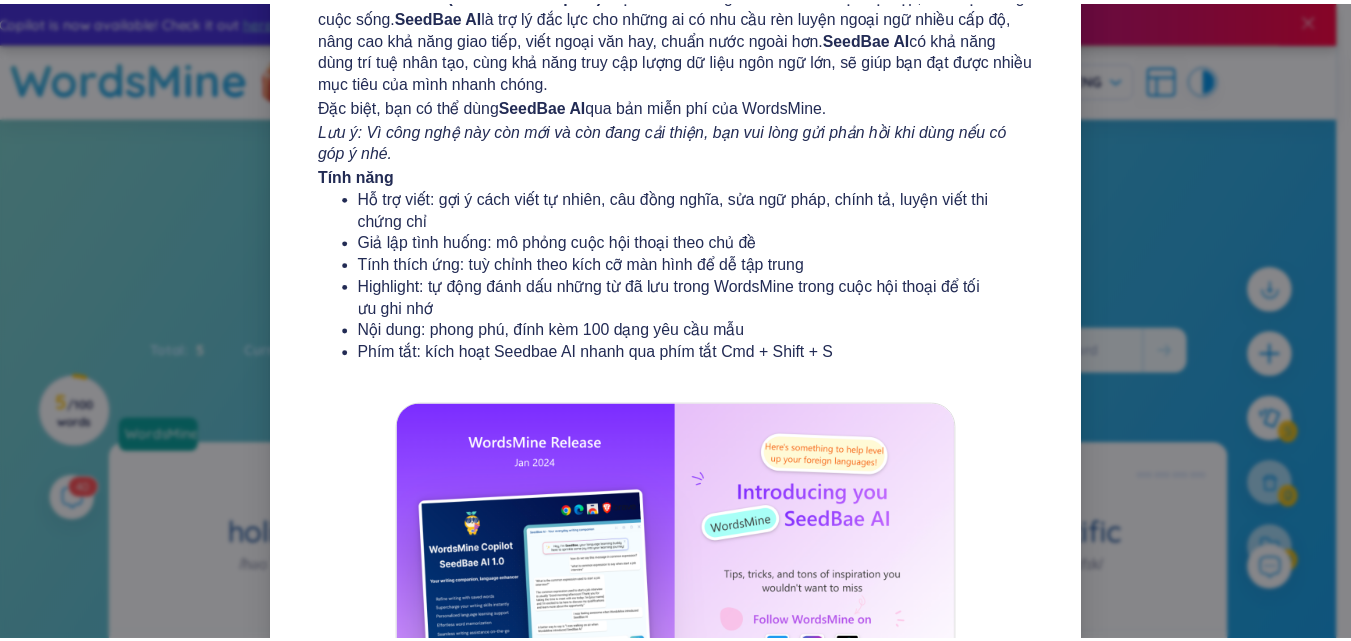 scroll, scrollTop: 0, scrollLeft: 0, axis: both 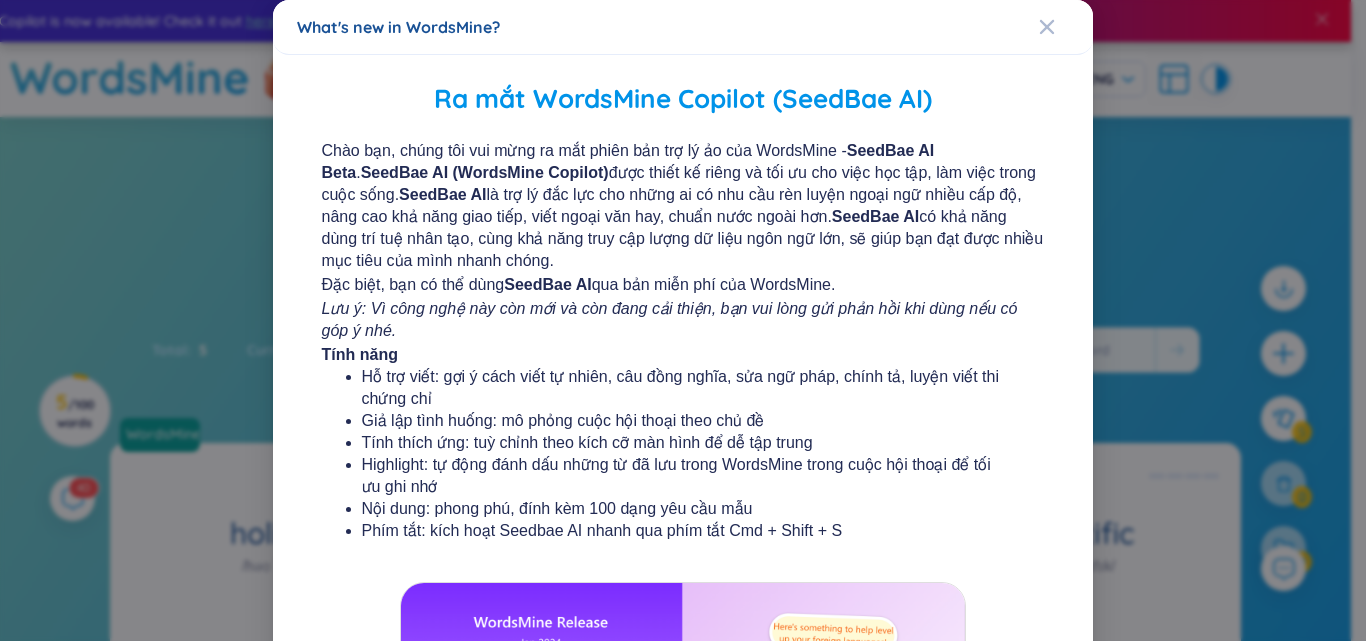 click on "What's new in WordsMine?" at bounding box center (683, 27) 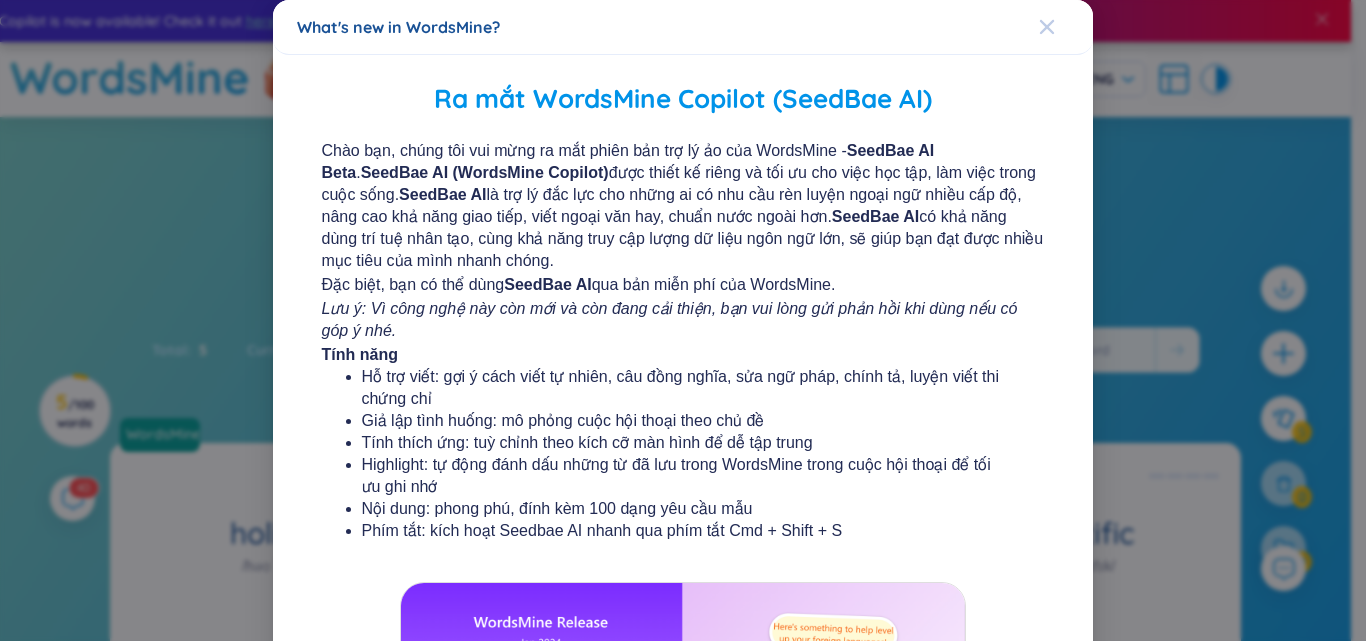 click at bounding box center [1047, 27] 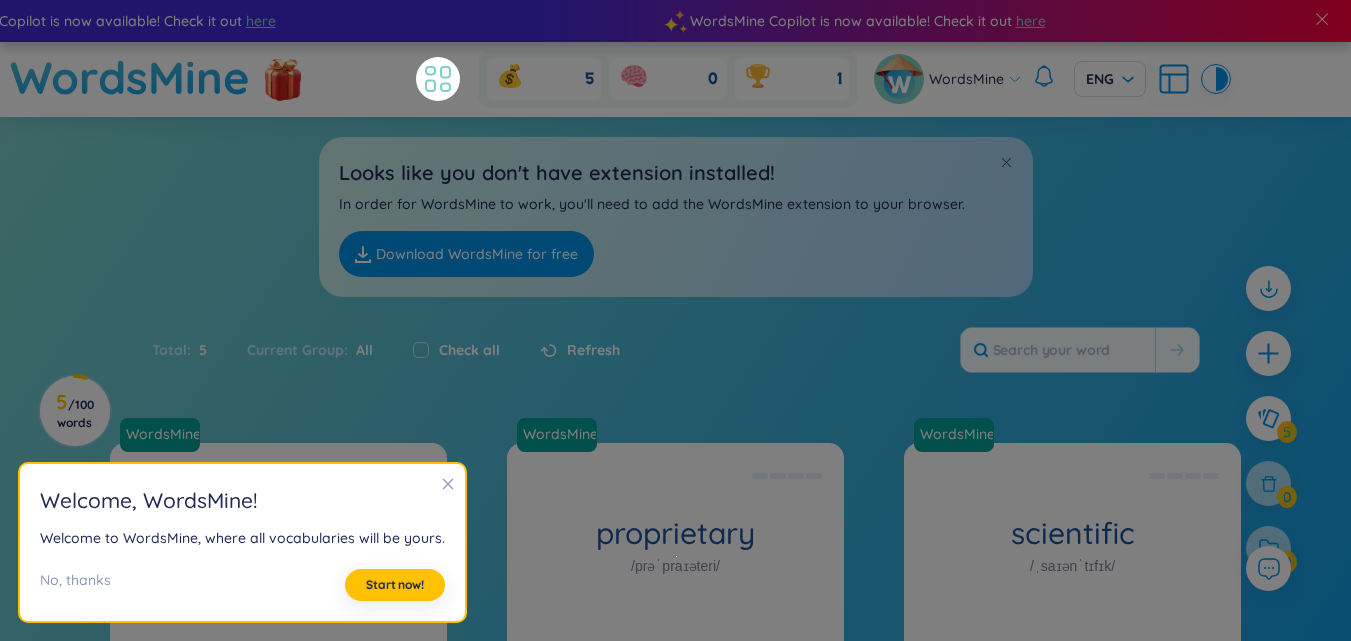 click at bounding box center (438, 79) 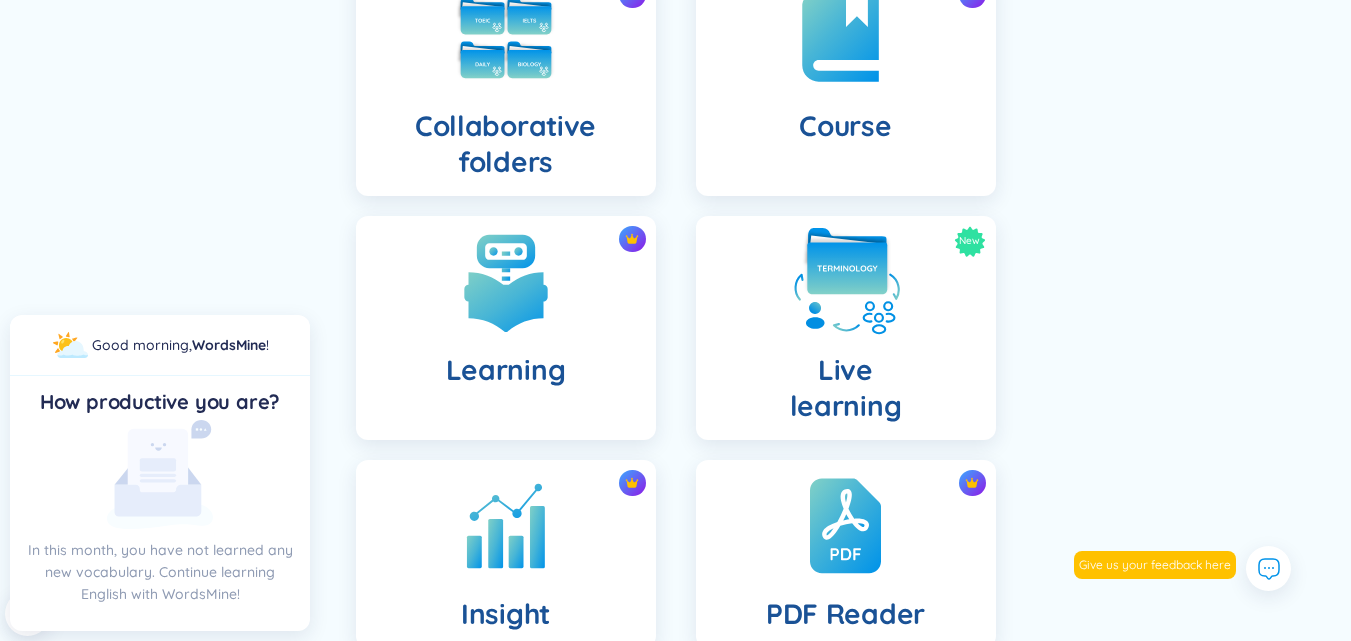 scroll, scrollTop: 500, scrollLeft: 0, axis: vertical 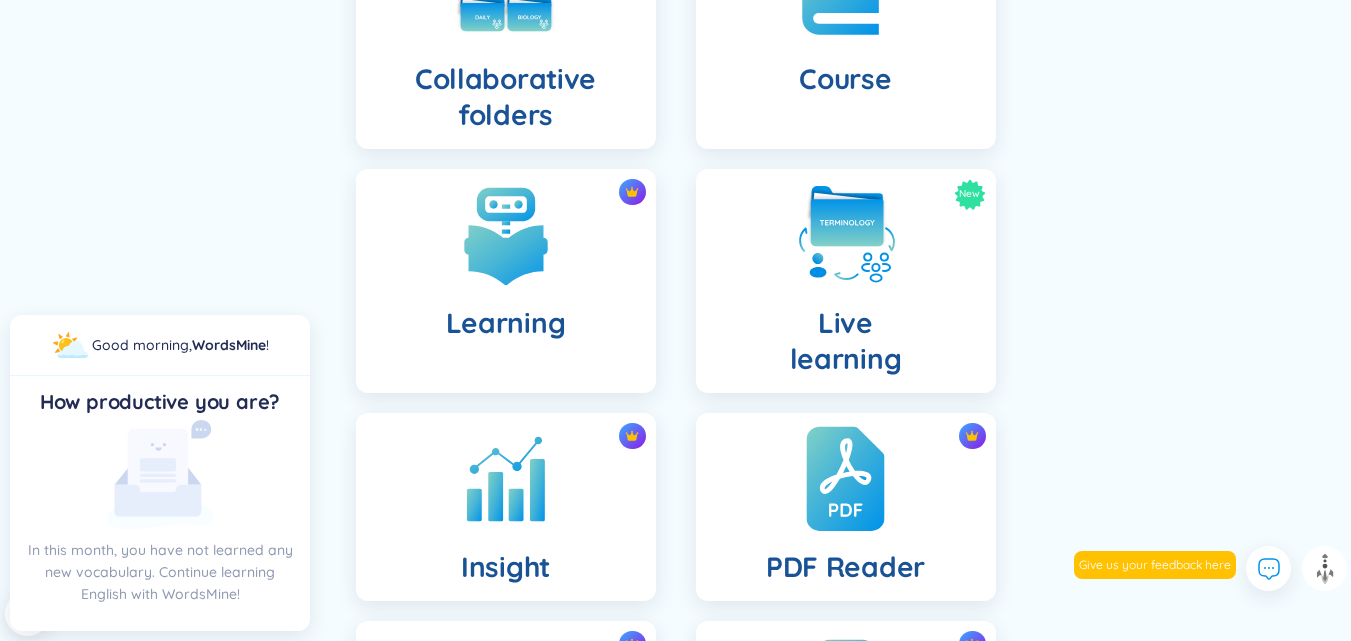 click at bounding box center (845, 479) 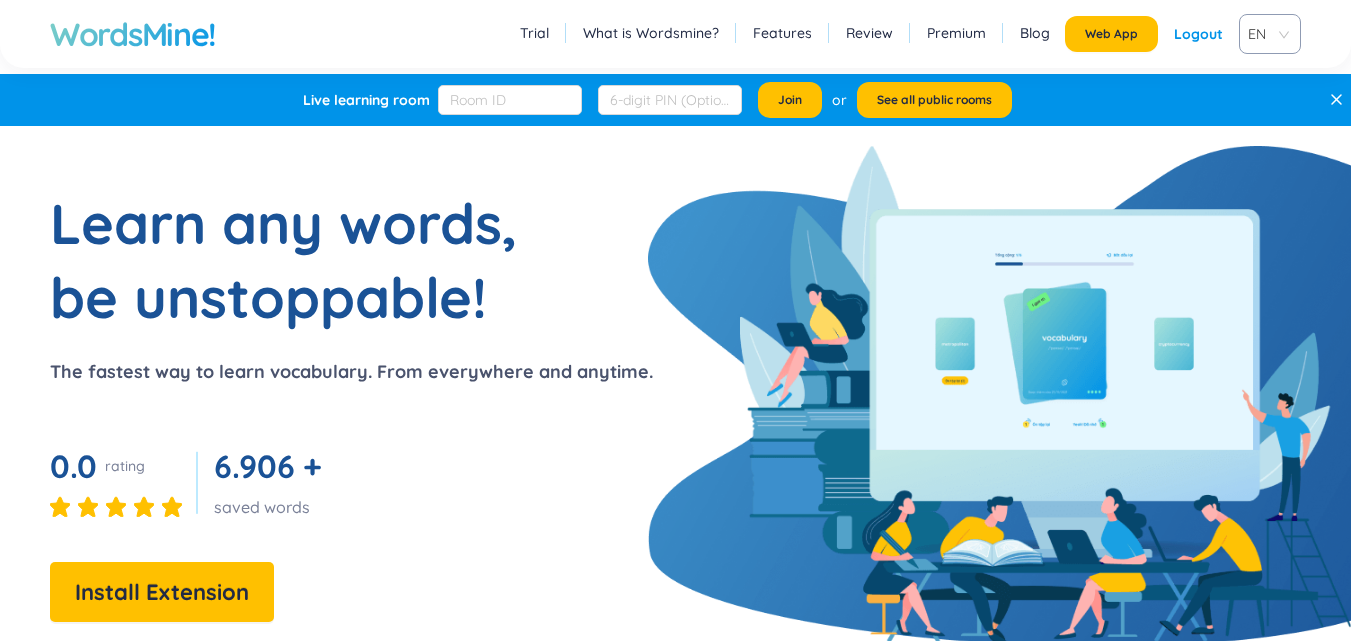 scroll, scrollTop: 0, scrollLeft: 0, axis: both 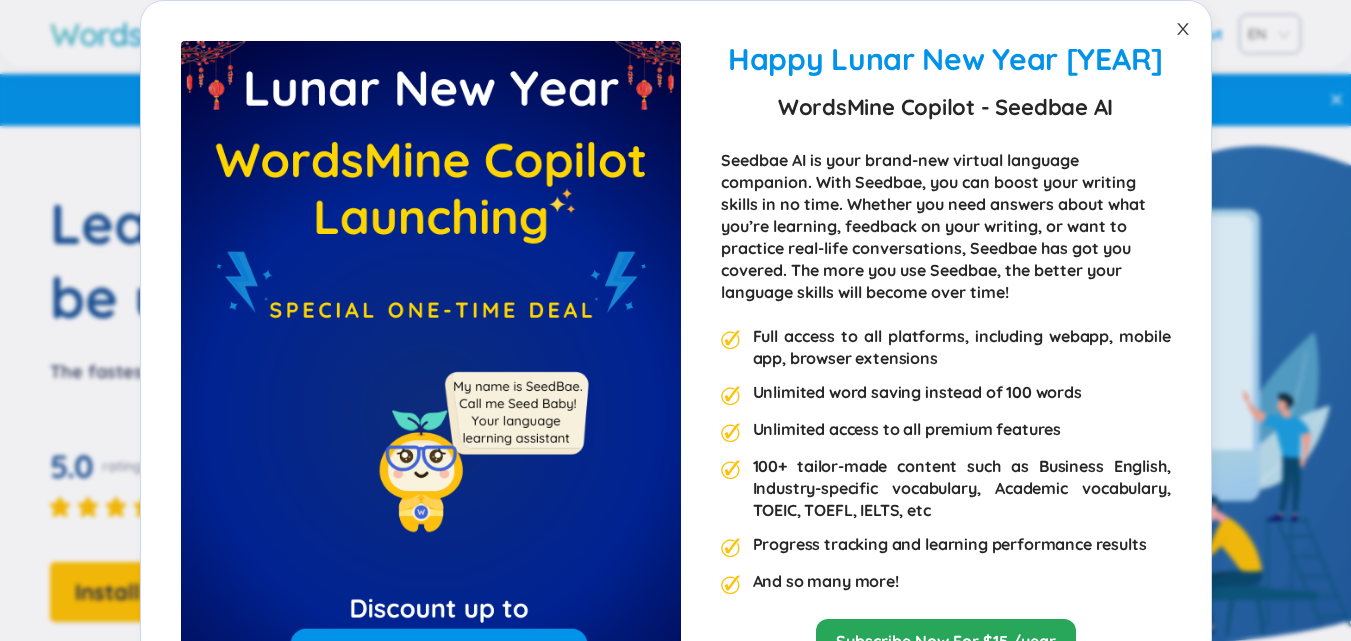 click at bounding box center [1183, 29] 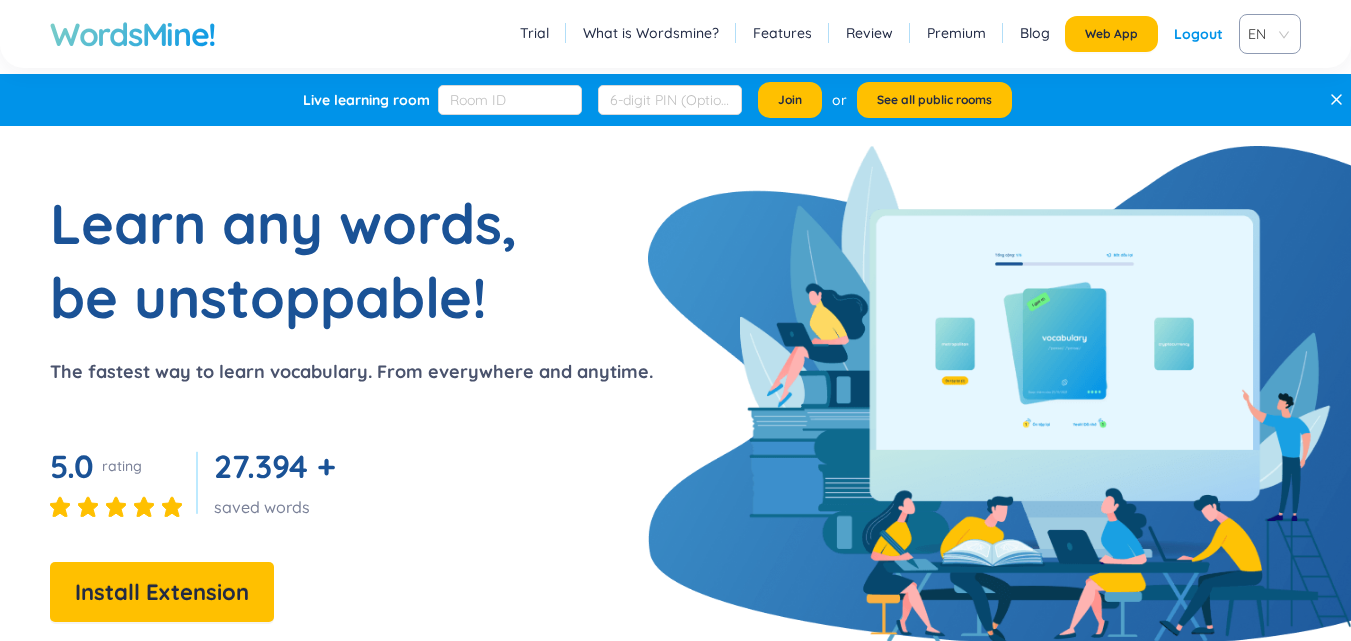 drag, startPoint x: 1166, startPoint y: 31, endPoint x: 1194, endPoint y: 32, distance: 28.01785 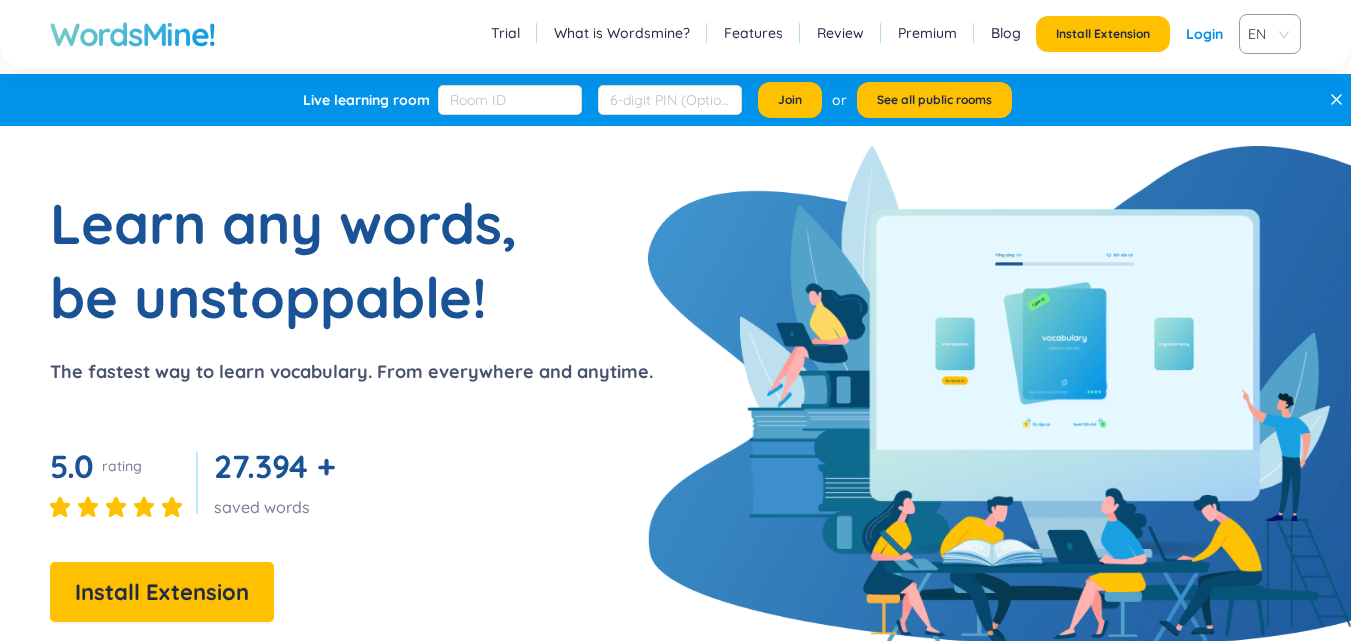 click on "Login" at bounding box center [1204, 34] 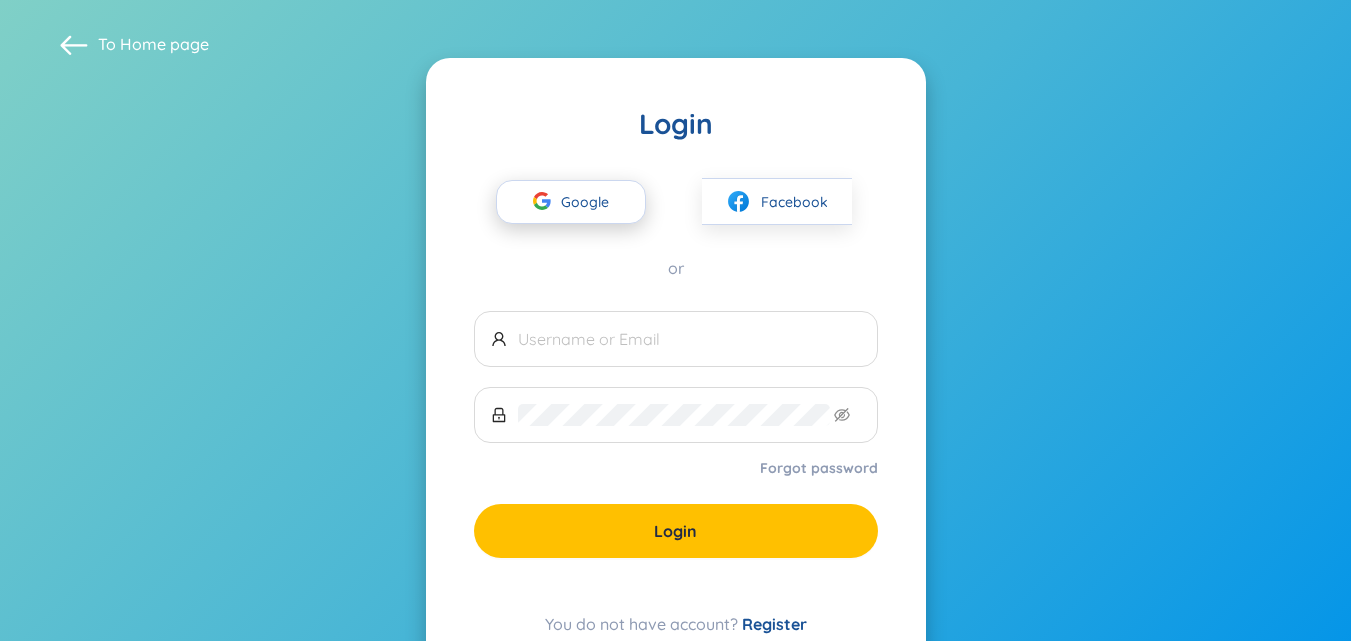 click on "Google" at bounding box center (590, 202) 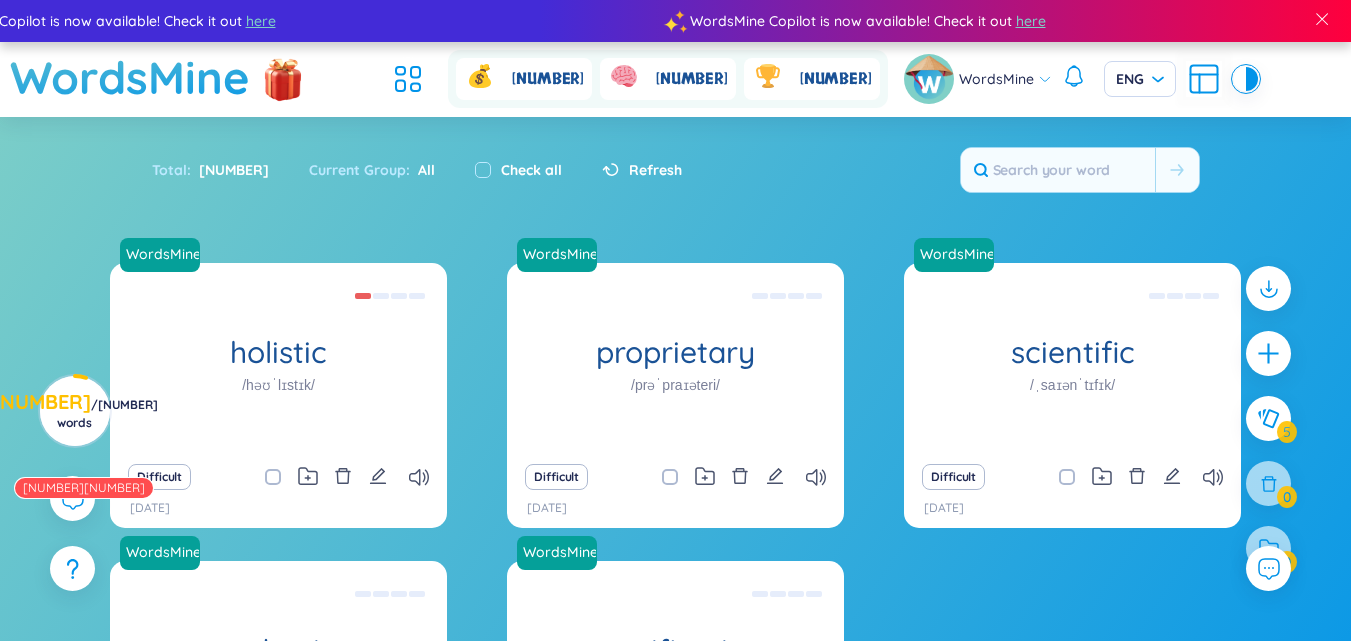 scroll, scrollTop: 0, scrollLeft: 0, axis: both 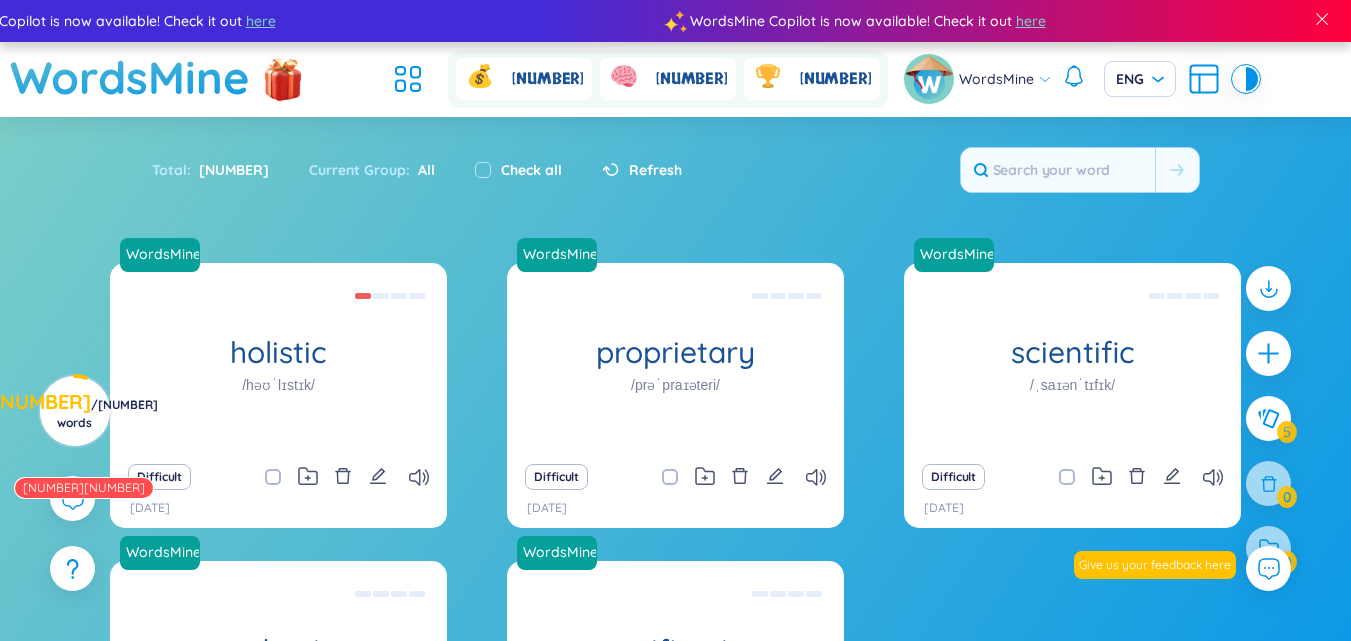 click on "5 0 1" at bounding box center [636, 79] 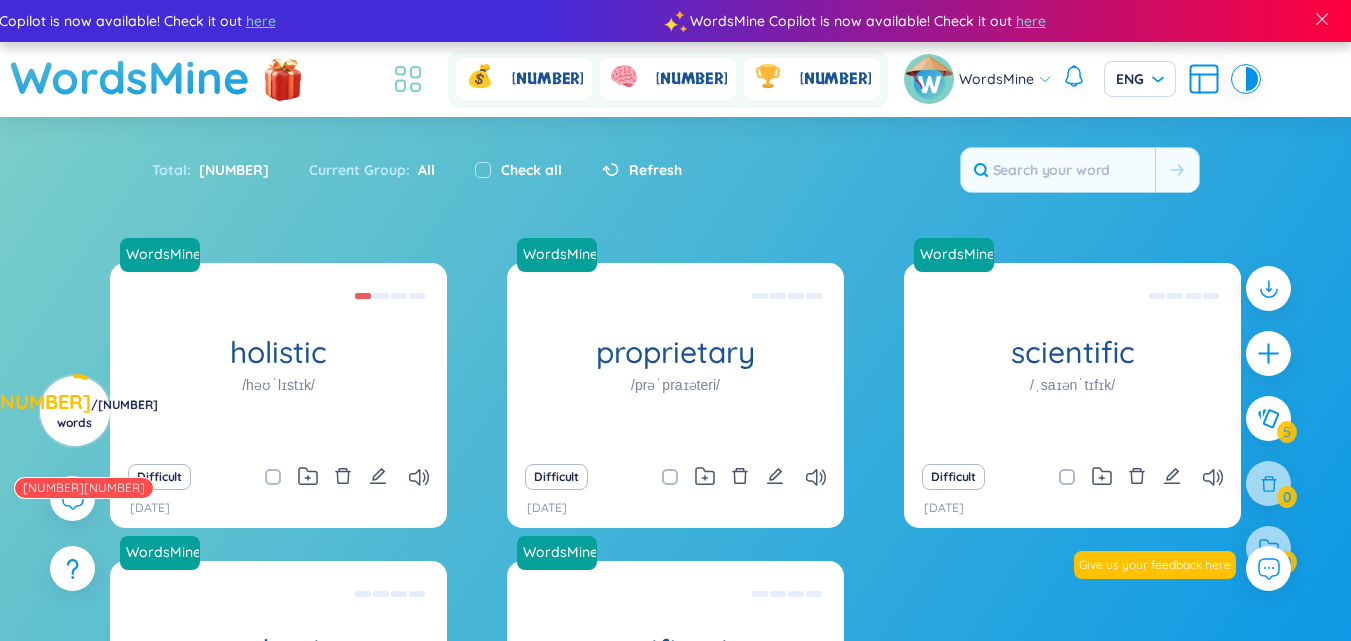 click at bounding box center [400, 71] 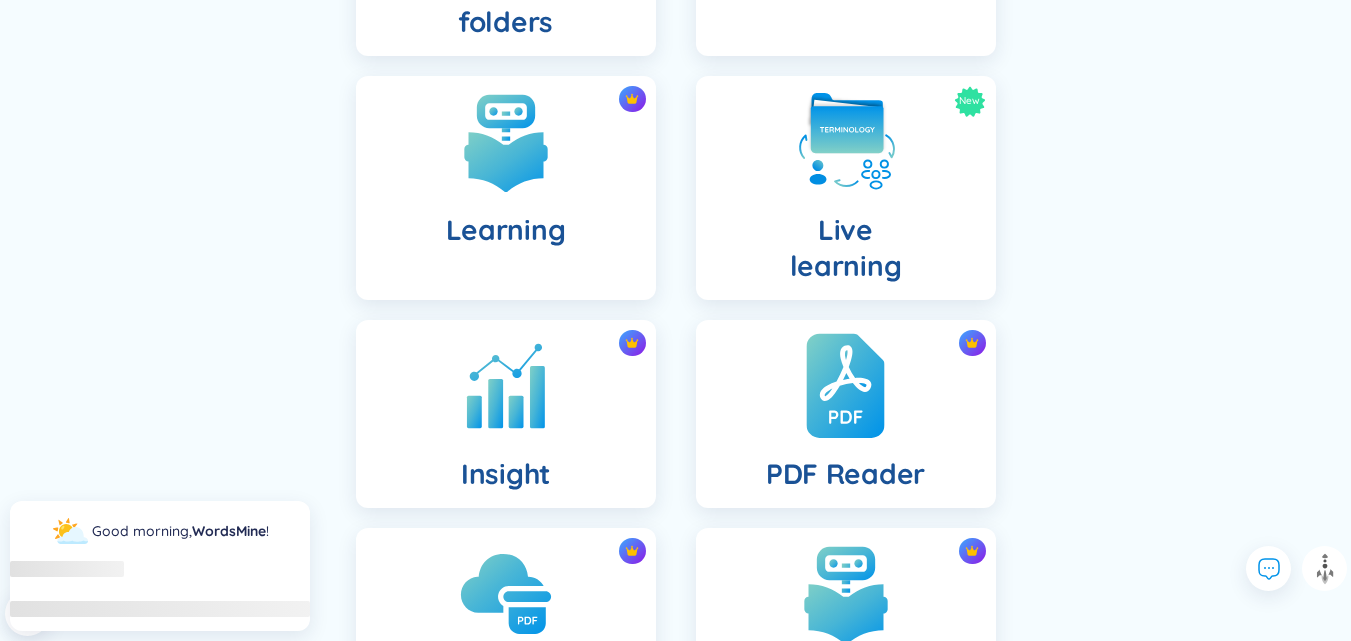 scroll, scrollTop: 600, scrollLeft: 0, axis: vertical 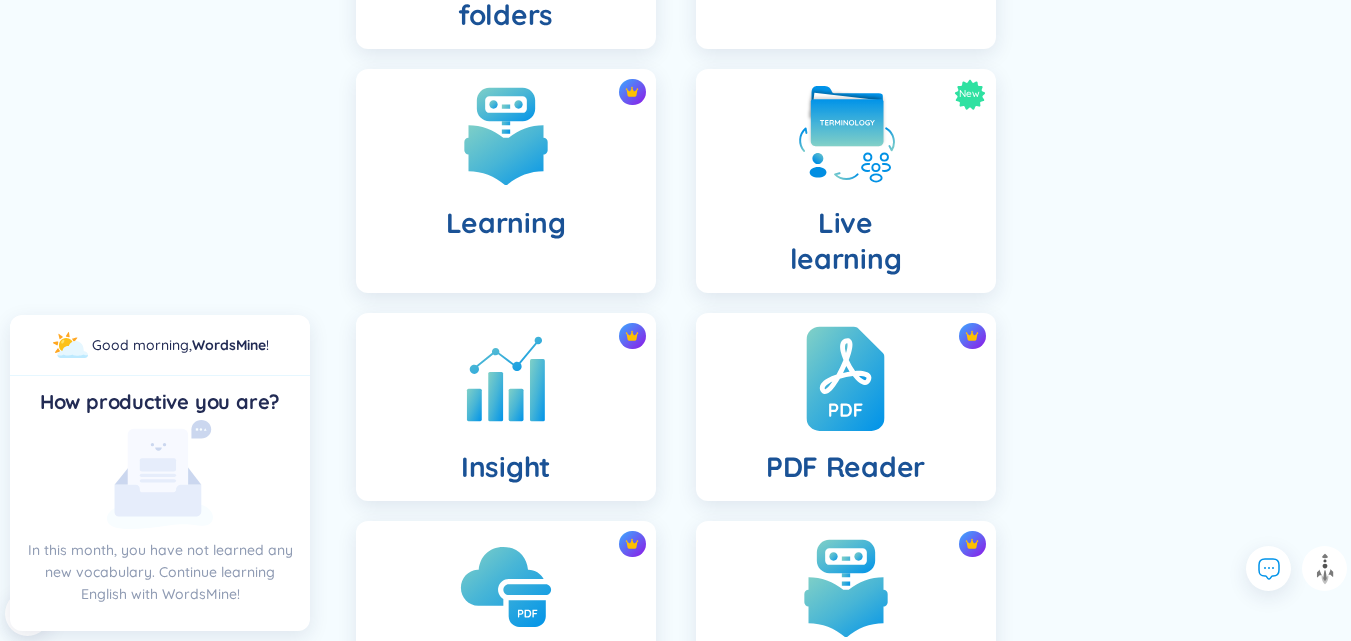 click at bounding box center (845, 379) 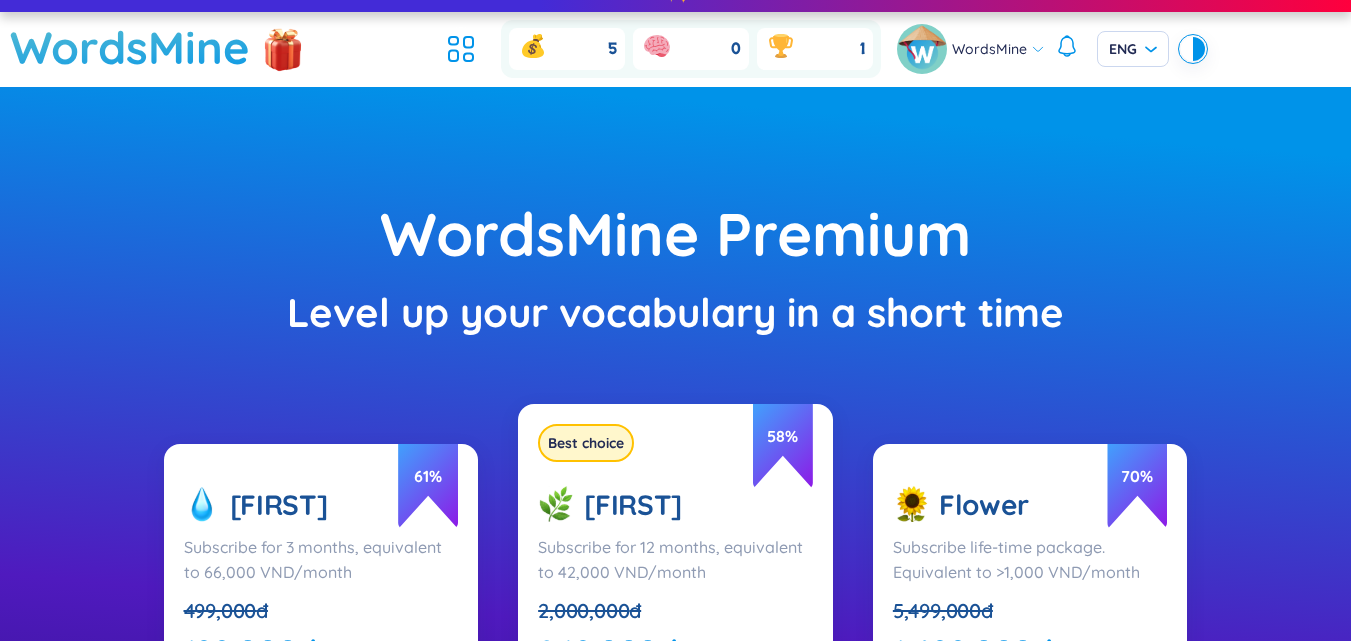 scroll, scrollTop: 0, scrollLeft: 0, axis: both 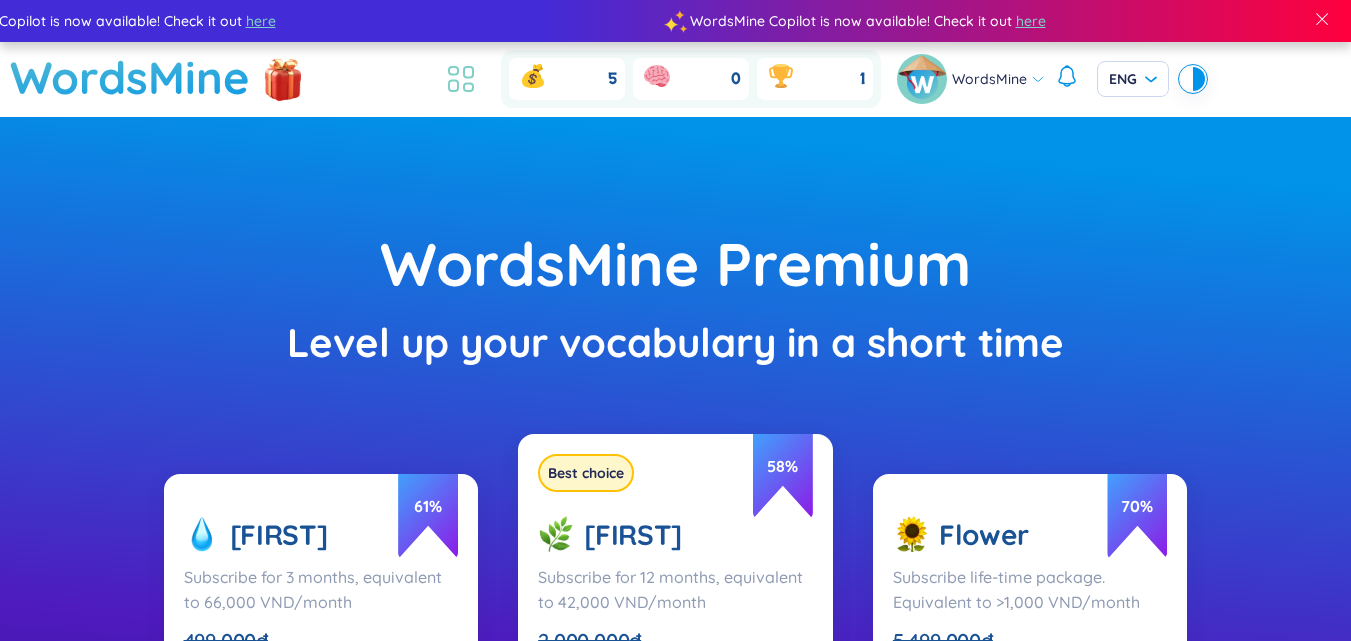 click at bounding box center (468, 72) 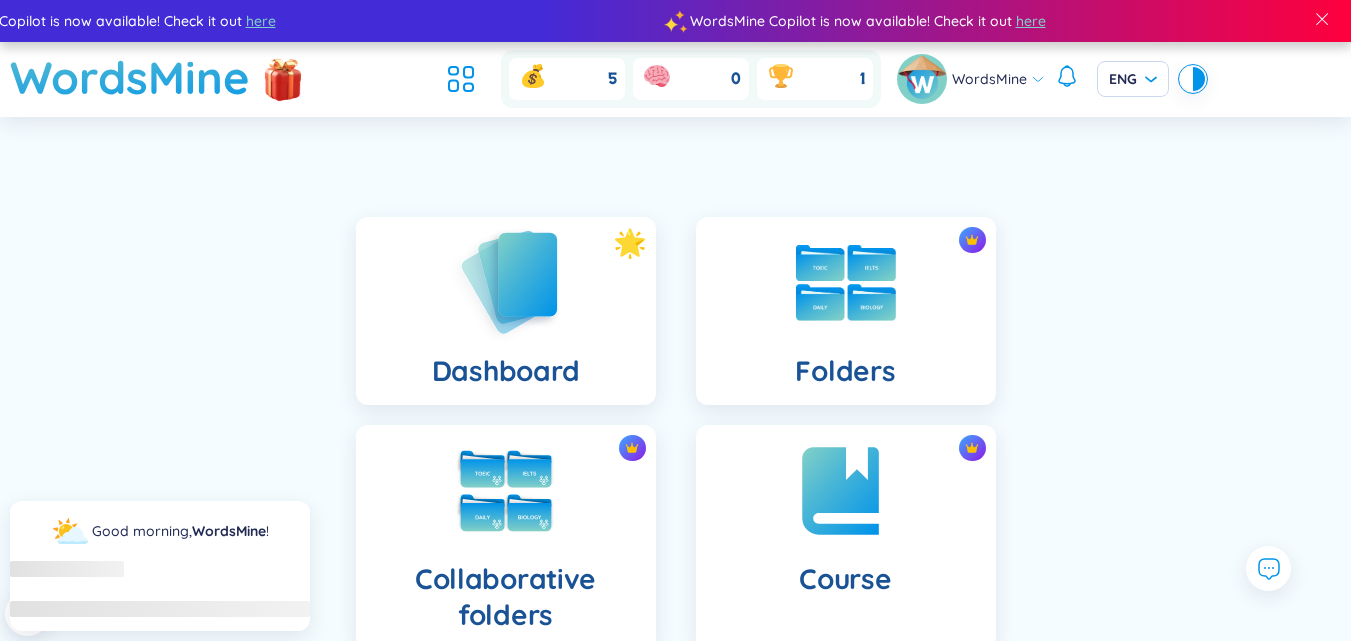 click on "Dashboard" at bounding box center [506, 311] 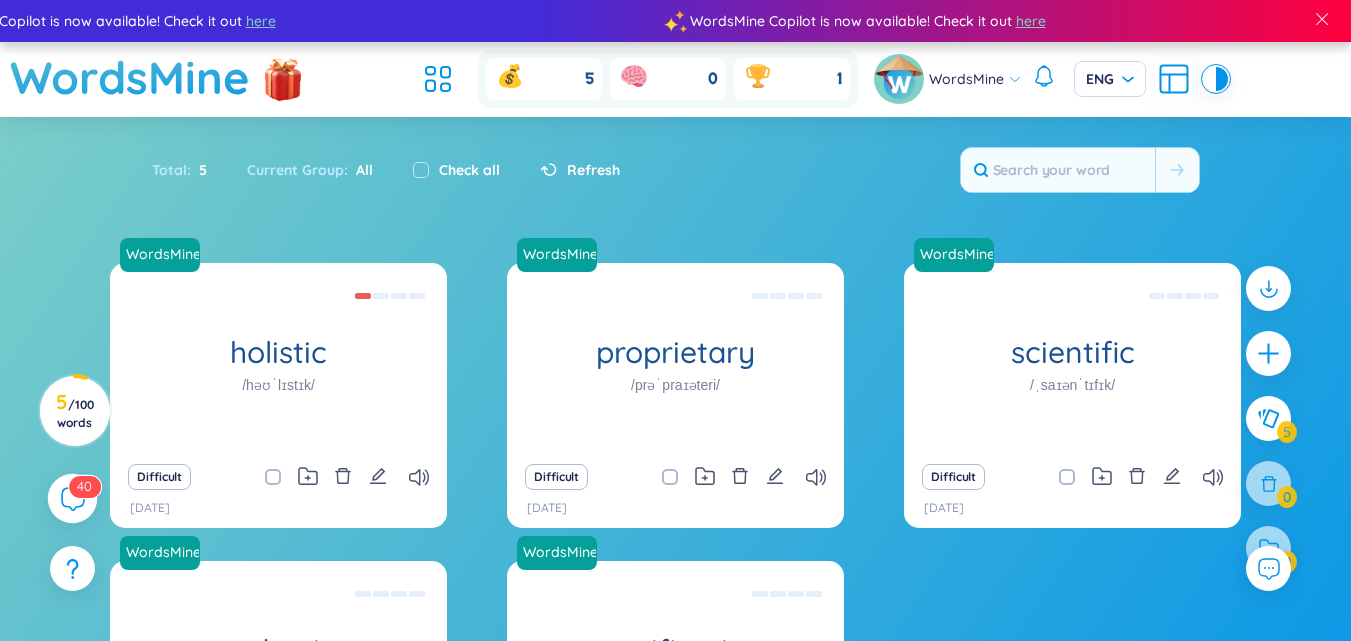 click on "0" at bounding box center (80, 486) 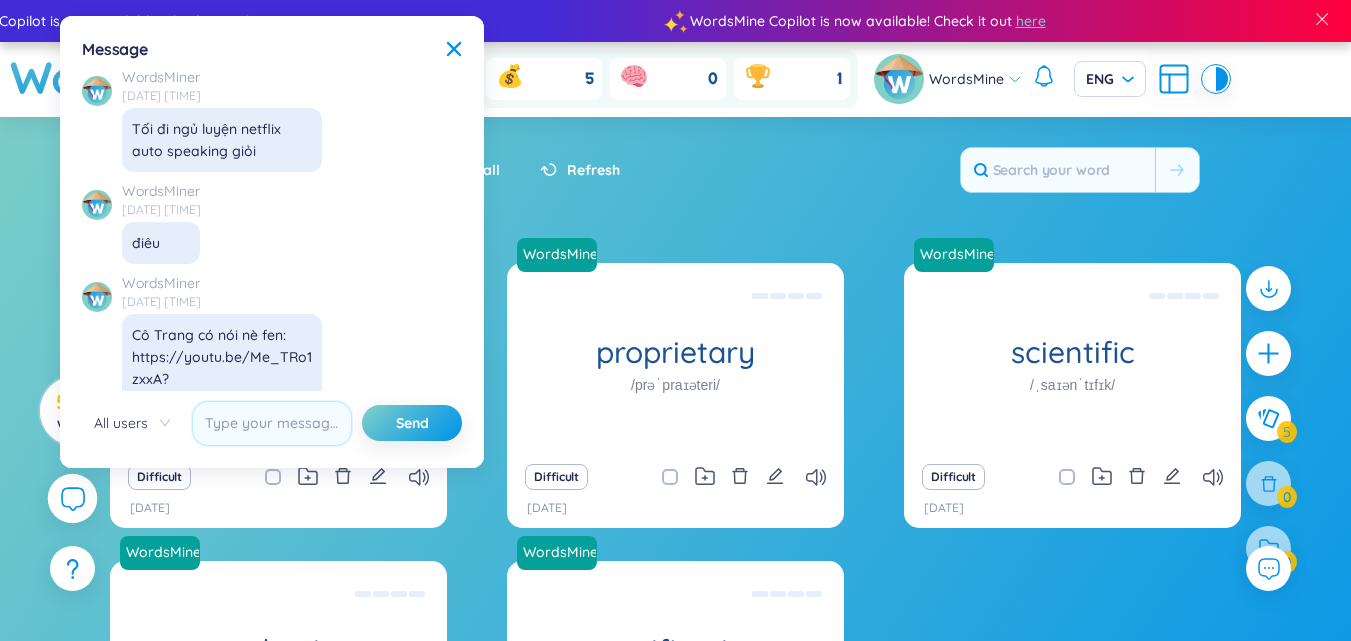 scroll, scrollTop: 21019, scrollLeft: 0, axis: vertical 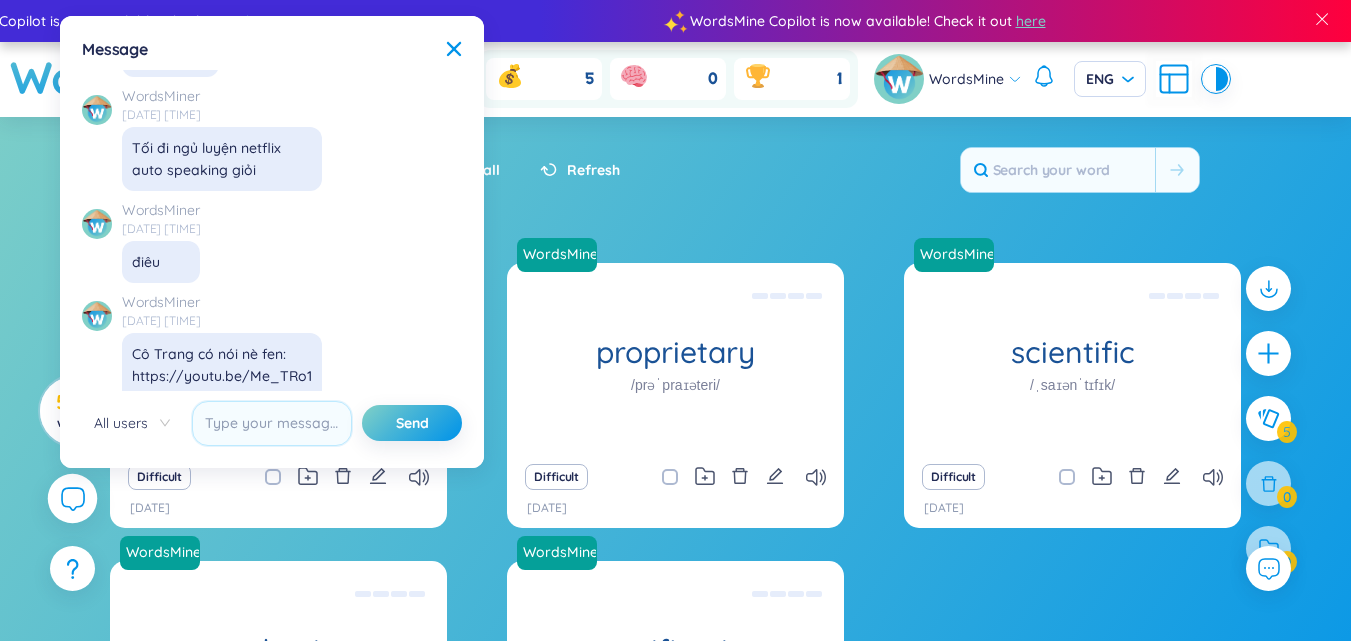 click on "Message X ✨ Hey, I'm Seed Bae , your language learning buddy -- here to sprinkle some joy into your learning journey! No data to display No data to display [LAST] [FIRST] [DATE] [TIME] cho mình hỏi chỗ upload tài liệu pdf để dịch ở đâu ạ Wordsminer [DATE] [TIME] mình lưu từ trên gg nó kêu cần login thì sao mn WordsMiner [DATE] [TIME] Mn cho mk hỏi cái này học từ vựng theo chủ đề đc ko nhỉ Wordsminer [DATE] [TIME] https://pdf.wordsmine.com/ Bot [DATE] [TIME] Hi Giang, you can upload your pdf documents here: Bot [DATE] [TIME] https://app.wordsmine.com/pdf-list [FIRST] [LAST] [DATE] [TIME] this is the best English extension I have ever use. Love it <3 Anh Pham [DATE] [TIME] mn ơi cho em hỏi có cách nào đổi được accent đọc ko ạ Anh Pham [DATE] [TIME] hi Anh Pham [DATE] [TIME] is there anyone supporting here Anh Pham [DATE] [TIME] :D Xê Na [DATE] [TIME] [FIRST] [LAST] [DATE] [TIME] hi" at bounding box center (272, 242) 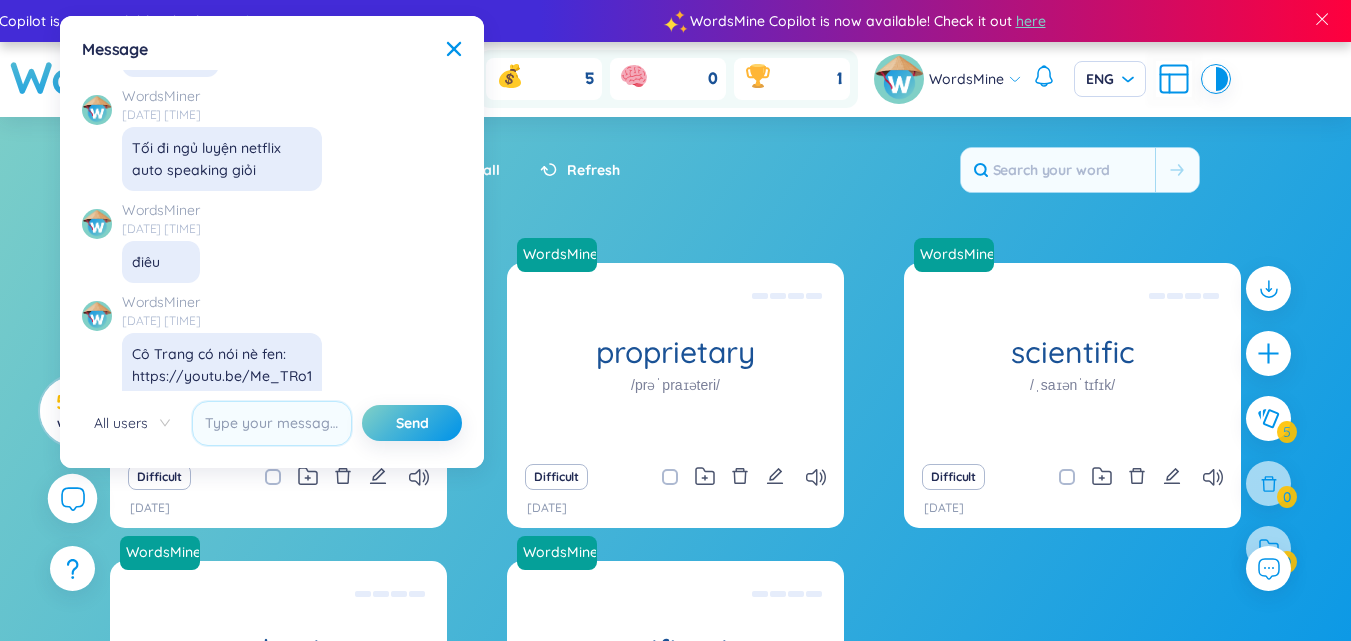 scroll, scrollTop: 21119, scrollLeft: 0, axis: vertical 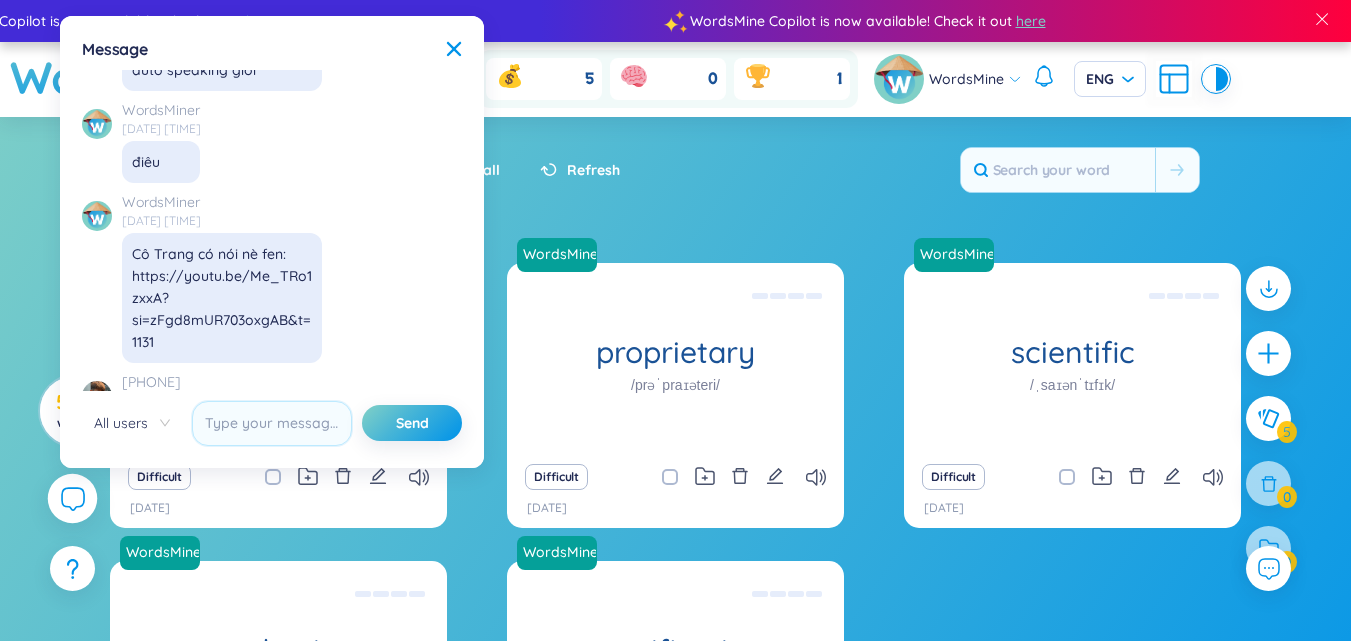 click on "Message X ✨ Hey, I'm Seed Bae , your language learning buddy -- here to sprinkle some joy into your learning journey! No data to display No data to display [LAST] [FIRST] [DATE] [TIME] cho mình hỏi chỗ upload tài liệu pdf để dịch ở đâu ạ Wordsminer [DATE] [TIME] mình lưu từ trên gg nó kêu cần login thì sao mn WordsMiner [DATE] [TIME] Mn cho mk hỏi cái này học từ vựng theo chủ đề đc ko nhỉ Wordsminer [DATE] [TIME] https://pdf.wordsmine.com/ Bot [DATE] [TIME] Hi Giang, you can upload your pdf documents here: Bot [DATE] [TIME] https://app.wordsmine.com/pdf-list [FIRST] [LAST] [DATE] [TIME] this is the best English extension I have ever use. Love it <3 Anh Pham [DATE] [TIME] mn ơi cho em hỏi có cách nào đổi được accent đọc ko ạ Anh Pham [DATE] [TIME] hi Anh Pham [DATE] [TIME] is there anyone supporting here Anh Pham [DATE] [TIME] :D Xê Na [DATE] [TIME] [FIRST] [LAST] [DATE] [TIME] hi" at bounding box center [272, 242] 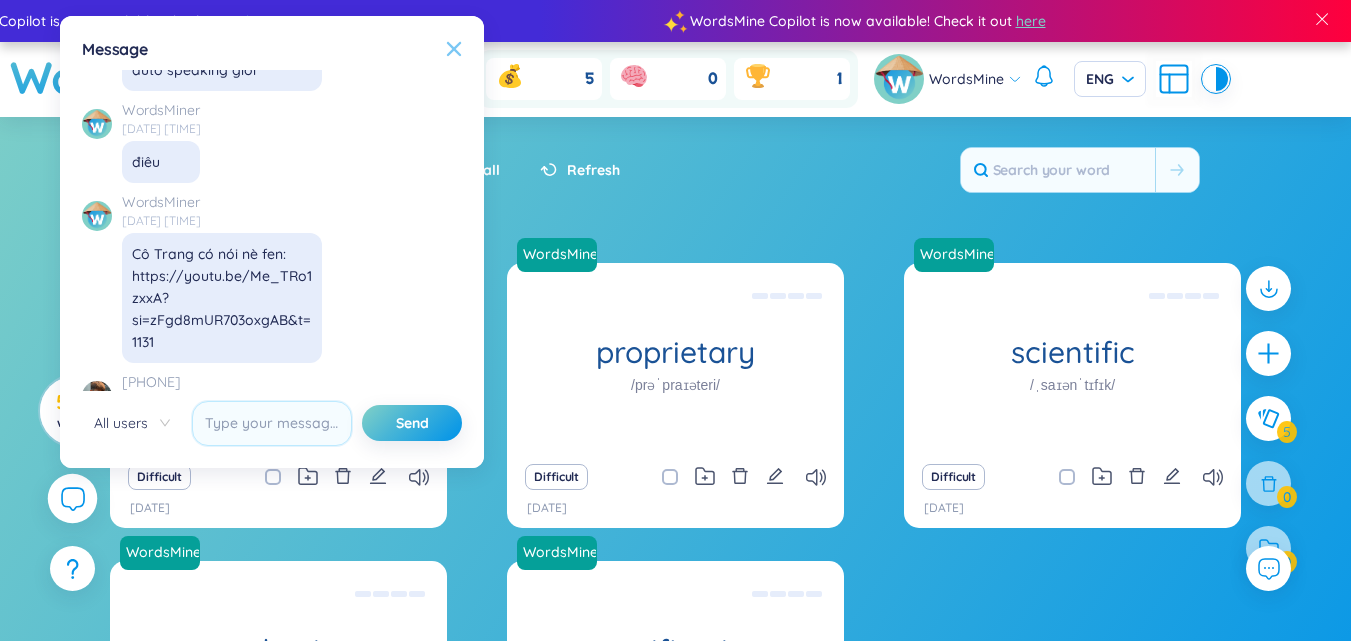 click at bounding box center (454, 49) 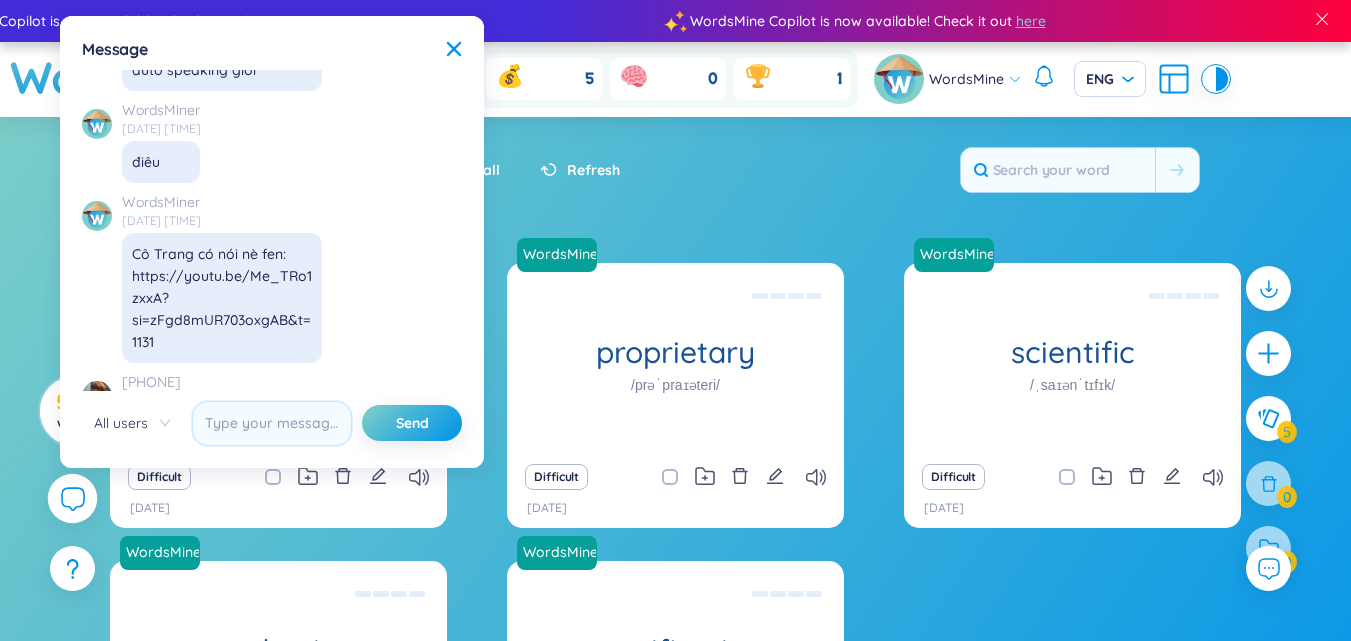 scroll, scrollTop: 22919, scrollLeft: 0, axis: vertical 